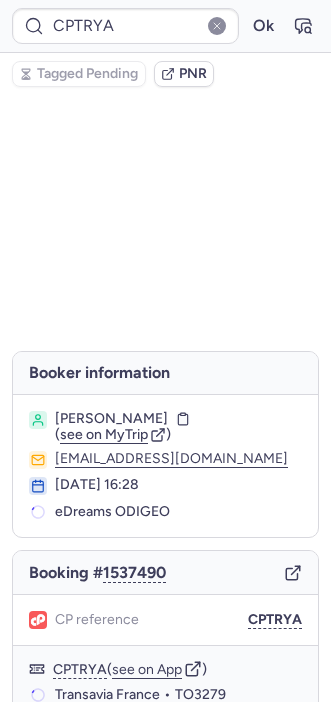 scroll, scrollTop: 0, scrollLeft: 0, axis: both 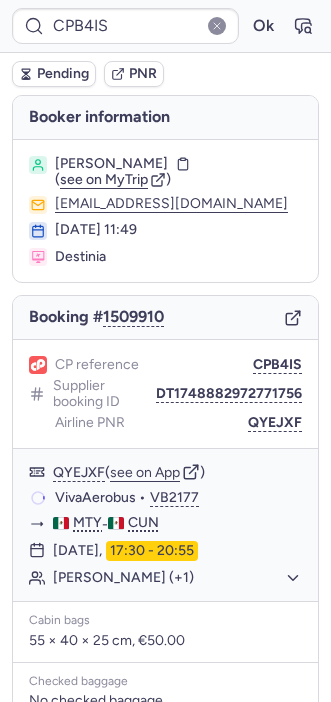 type on "CPBRXS" 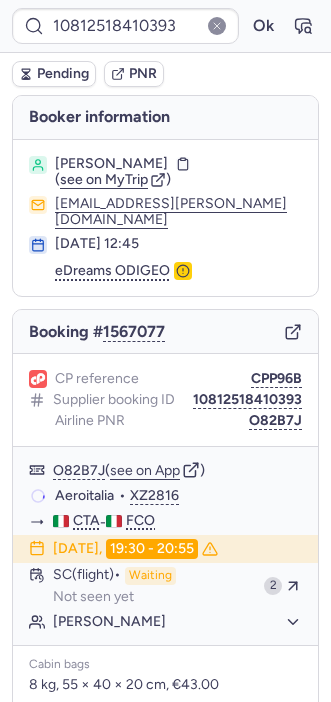 type on "CPGXXY" 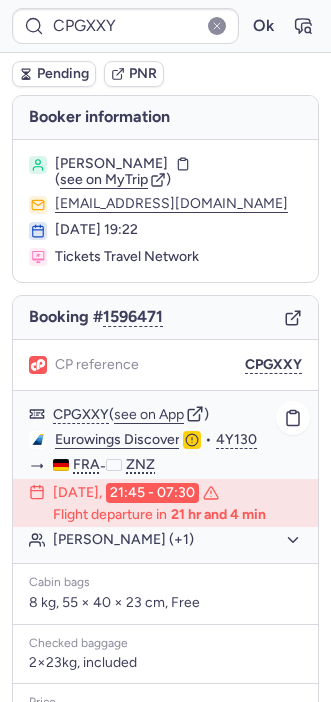 scroll, scrollTop: 298, scrollLeft: 0, axis: vertical 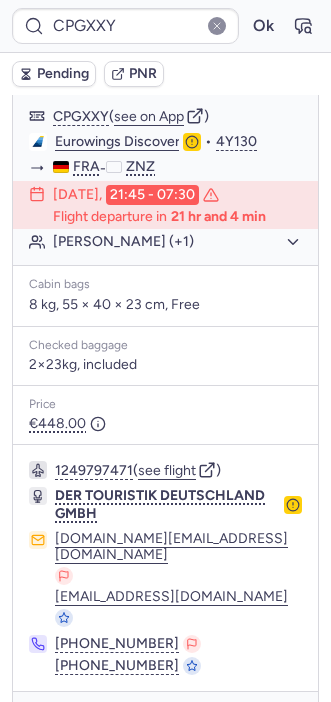 drag, startPoint x: 37, startPoint y: 677, endPoint x: 49, endPoint y: 662, distance: 19.209373 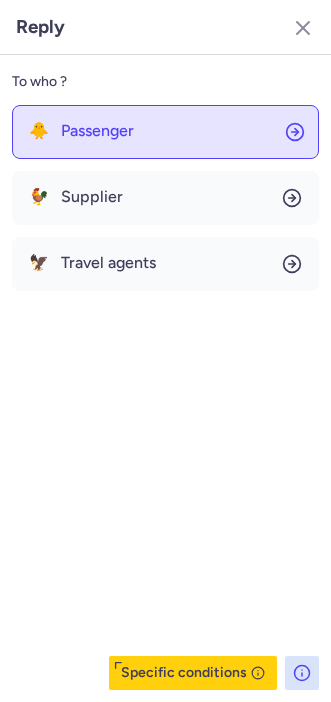 click on "🐥 Passenger" 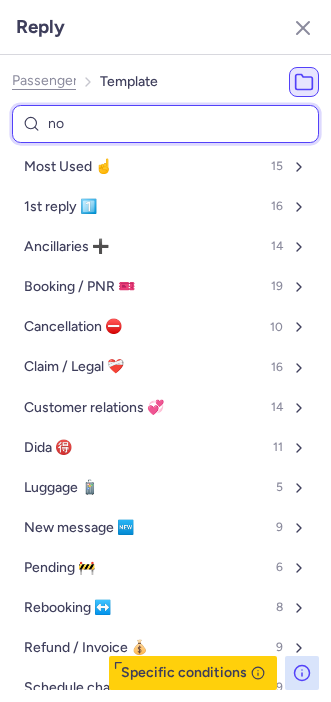 type on "non" 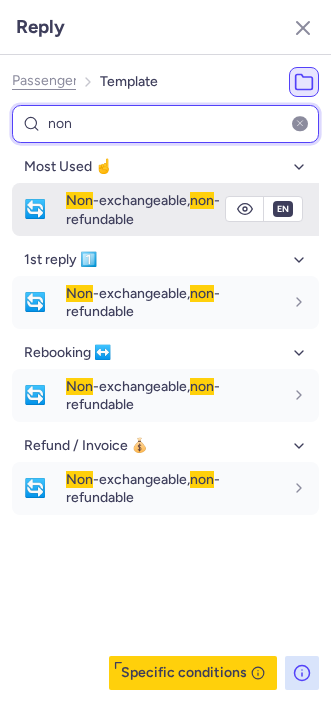 type on "non" 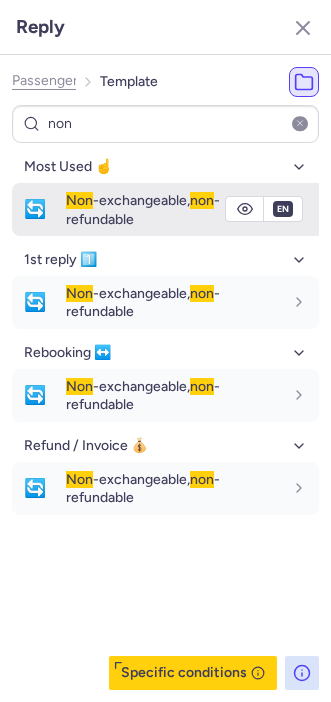 click on "🔄" at bounding box center (35, 209) 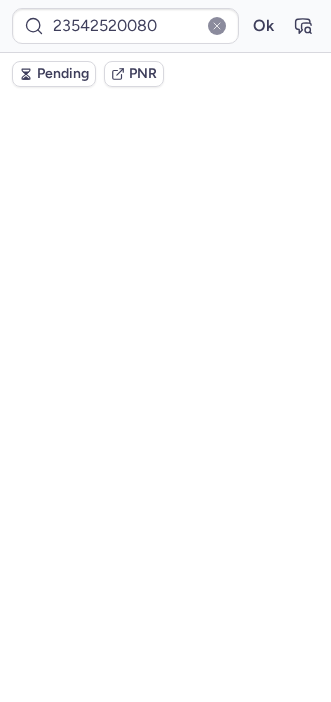 scroll, scrollTop: 0, scrollLeft: 0, axis: both 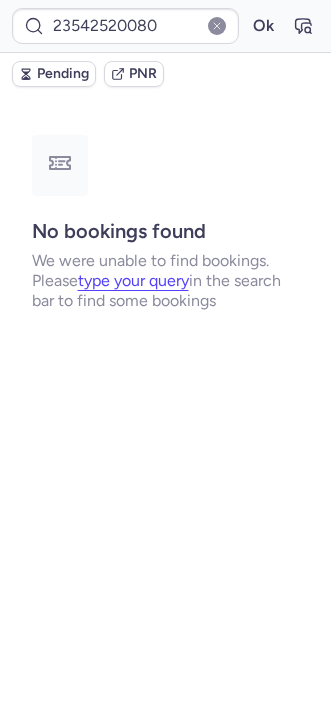 type on "CPUSCG" 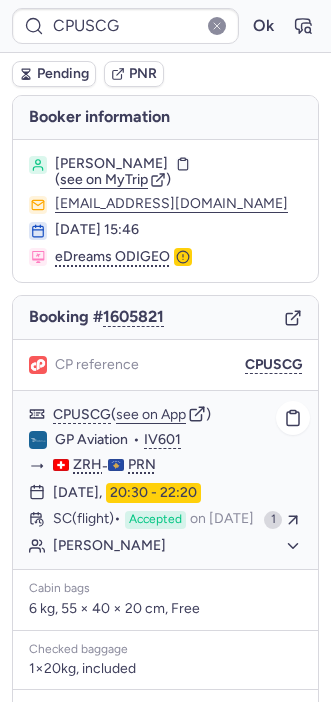 scroll, scrollTop: 284, scrollLeft: 0, axis: vertical 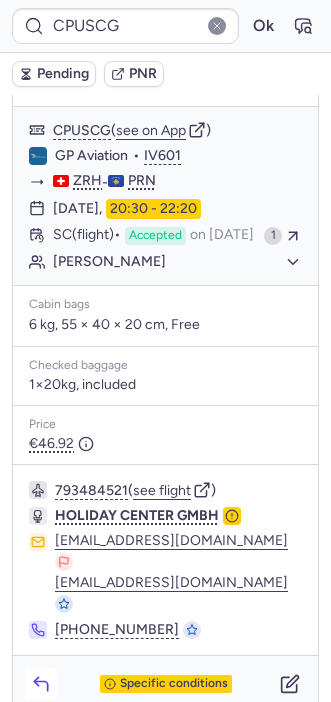 click 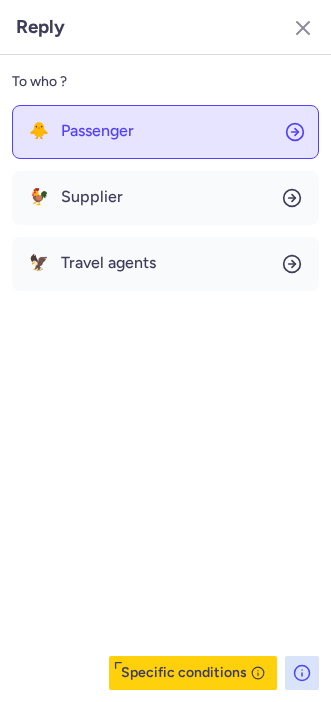 click on "Passenger" at bounding box center [97, 131] 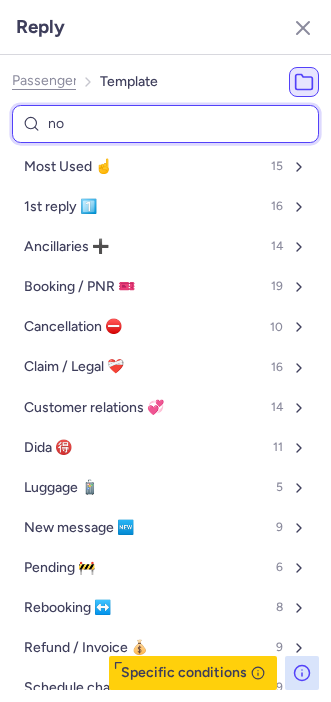 type on "non" 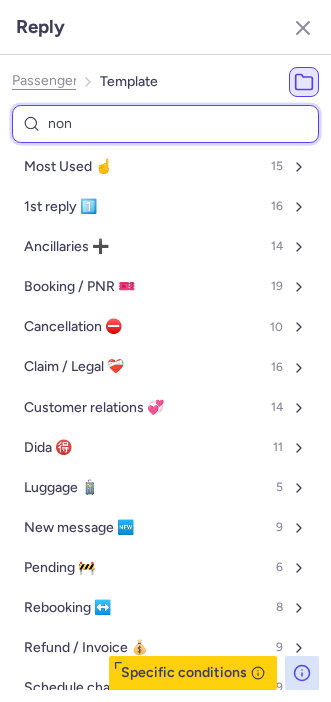 select on "en" 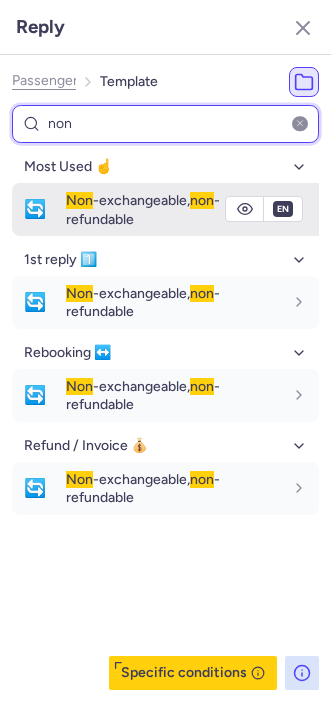 type on "non" 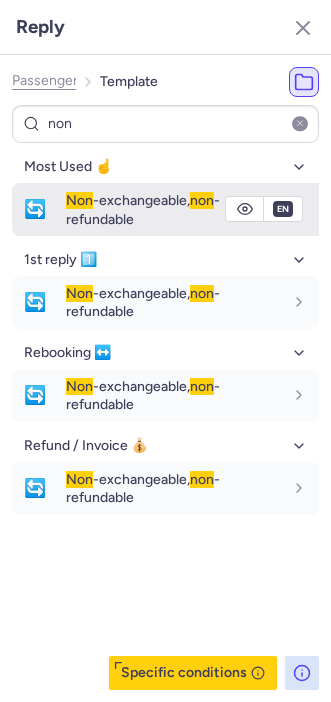 click on "Non -exchangeable,  non -refundable" at bounding box center (143, 209) 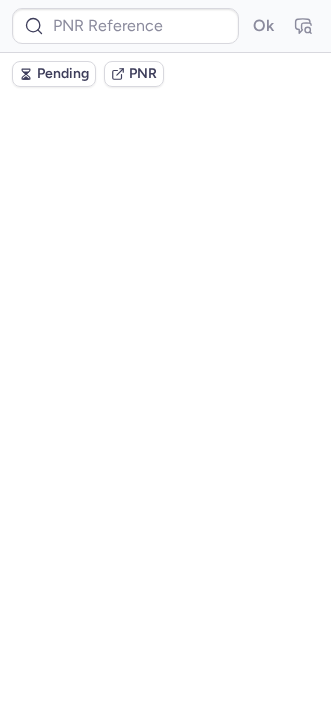 scroll, scrollTop: 0, scrollLeft: 0, axis: both 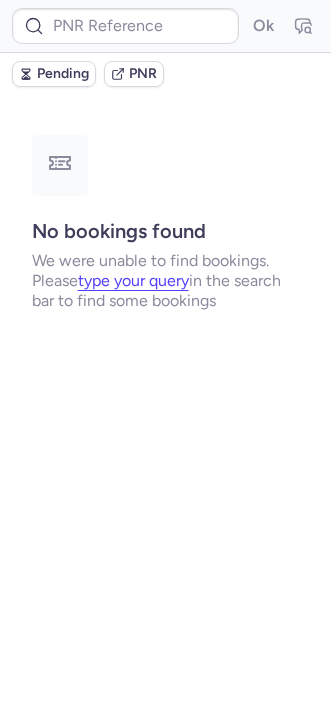 type on "CP9ABB" 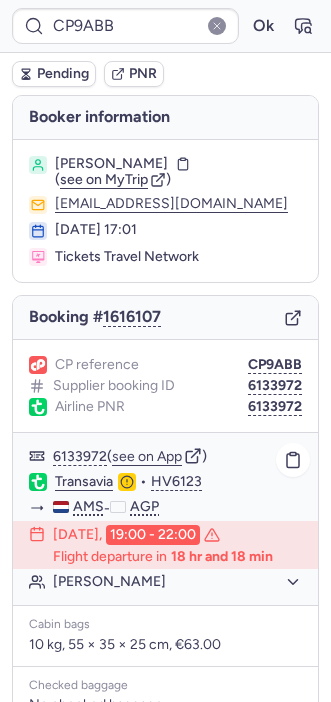 scroll, scrollTop: 341, scrollLeft: 0, axis: vertical 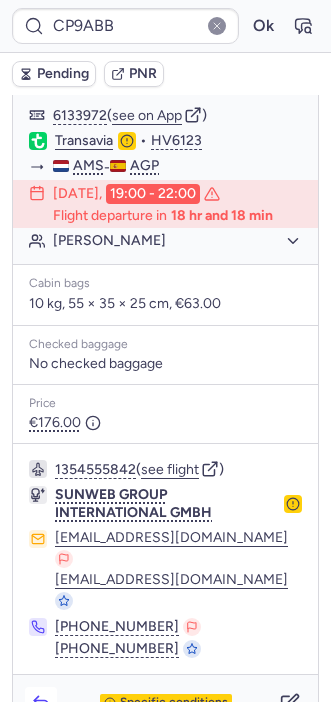 click 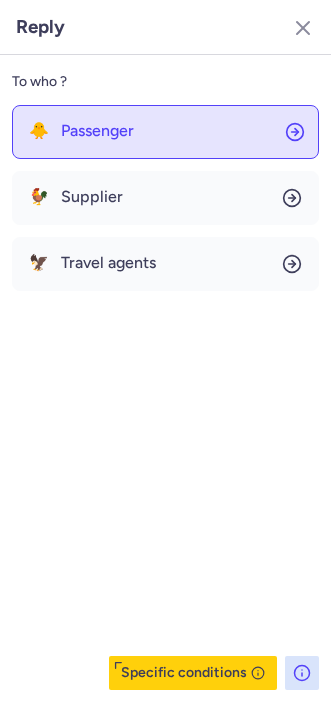 click on "Passenger" at bounding box center (97, 131) 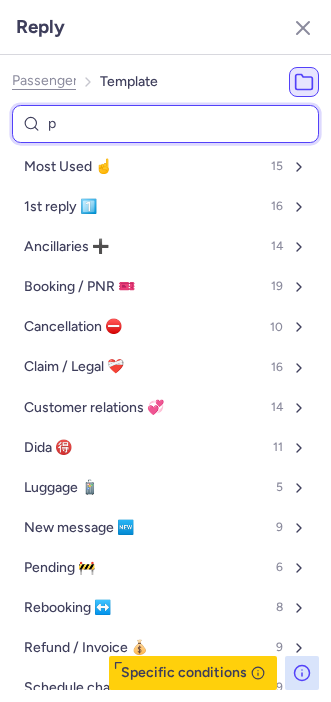 type on "pn" 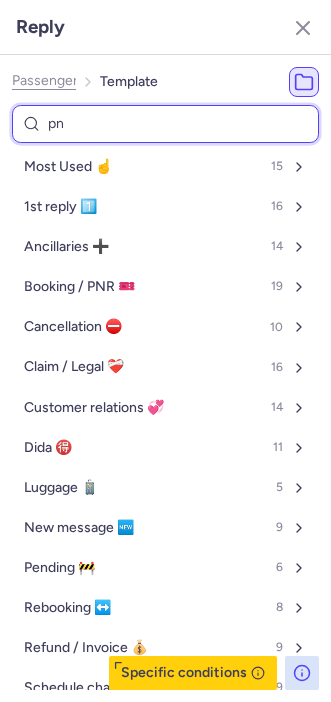 select on "en" 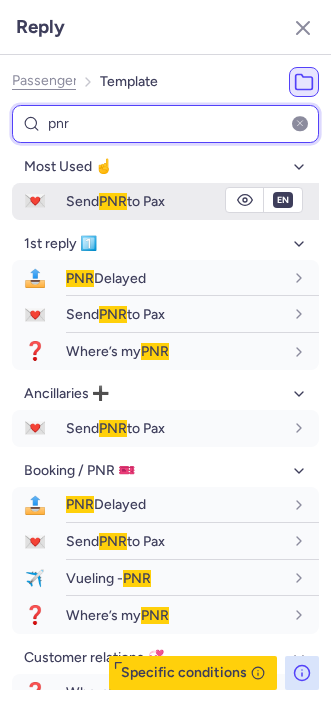 type on "pnr" 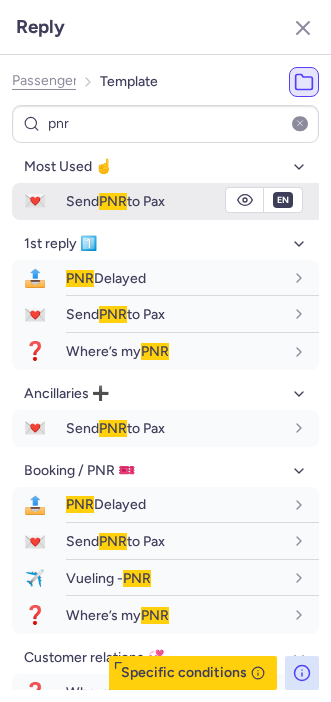 click on "Send  PNR  to Pax" at bounding box center [115, 201] 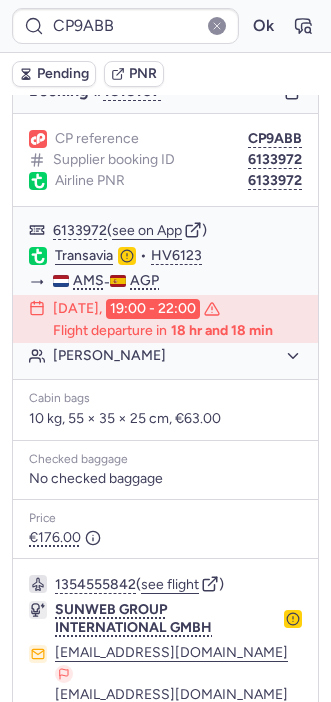 scroll, scrollTop: 224, scrollLeft: 0, axis: vertical 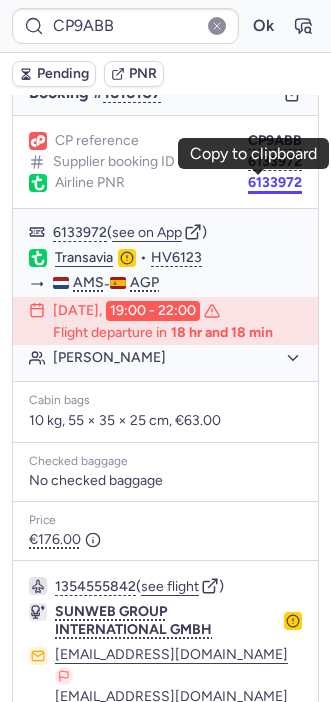 drag, startPoint x: 244, startPoint y: 192, endPoint x: 246, endPoint y: 181, distance: 11.18034 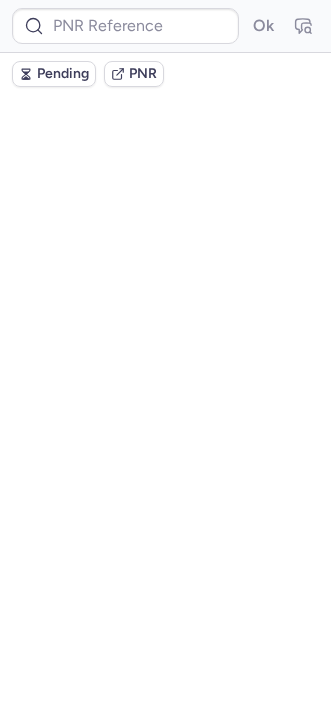 scroll, scrollTop: 0, scrollLeft: 0, axis: both 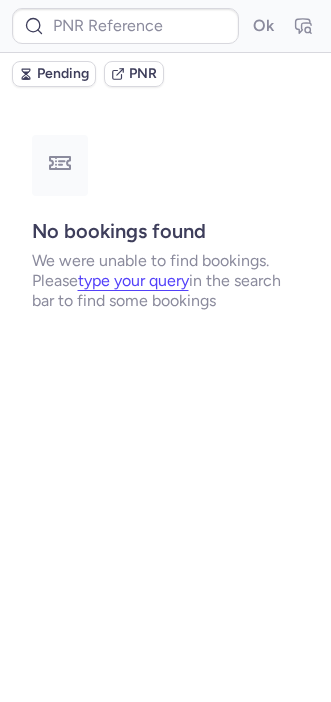 type on "CPTRYA" 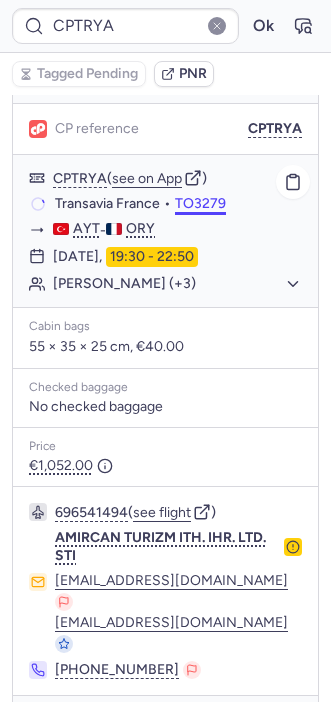 scroll, scrollTop: 256, scrollLeft: 0, axis: vertical 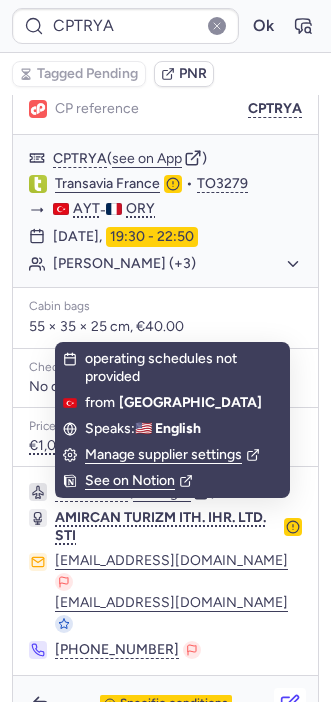 click 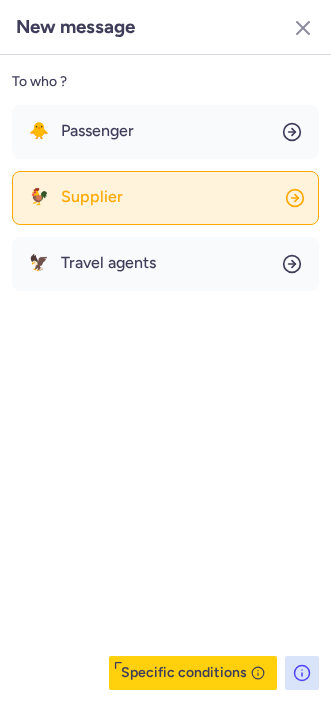 click on "🐓 Supplier" 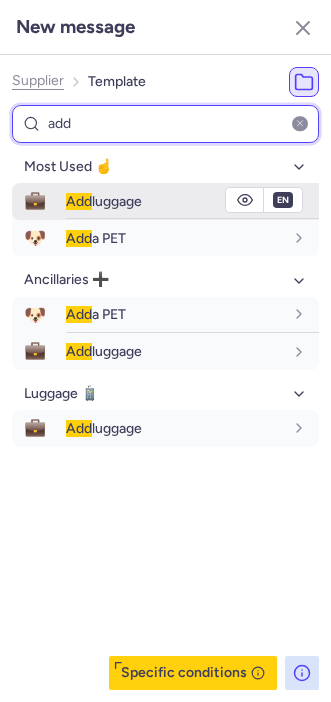 type on "add" 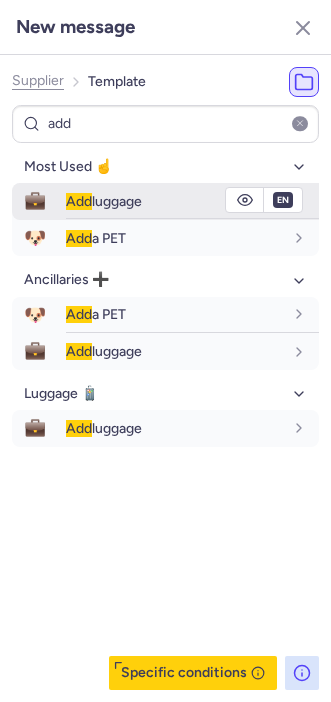 click on "Add  luggage" at bounding box center (104, 201) 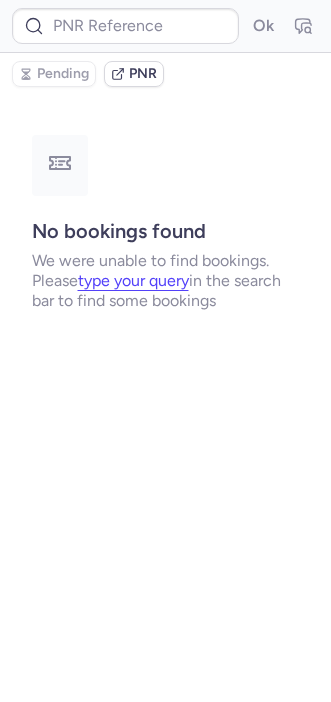 scroll, scrollTop: 0, scrollLeft: 0, axis: both 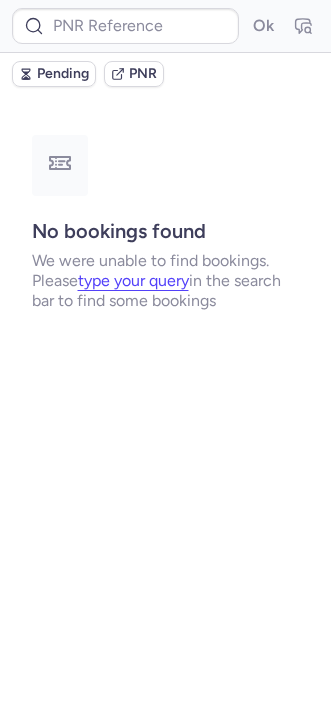 type on "CPTRYA" 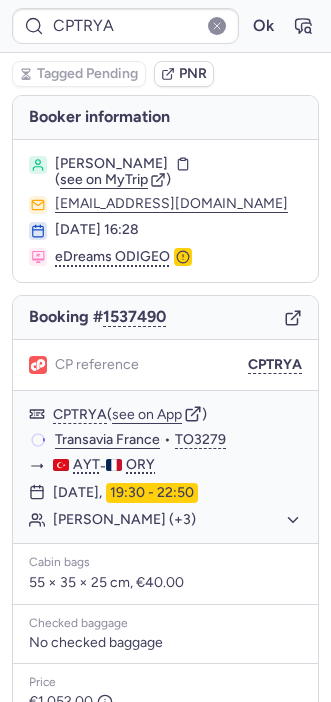 scroll, scrollTop: 256, scrollLeft: 0, axis: vertical 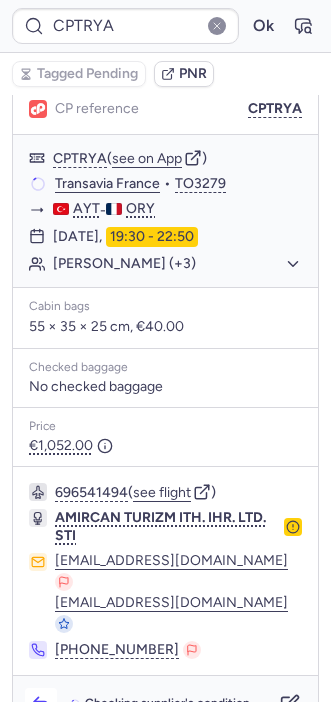 click 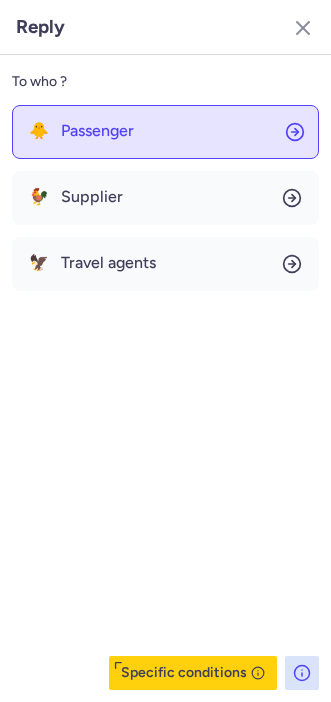 click on "Passenger" at bounding box center [97, 131] 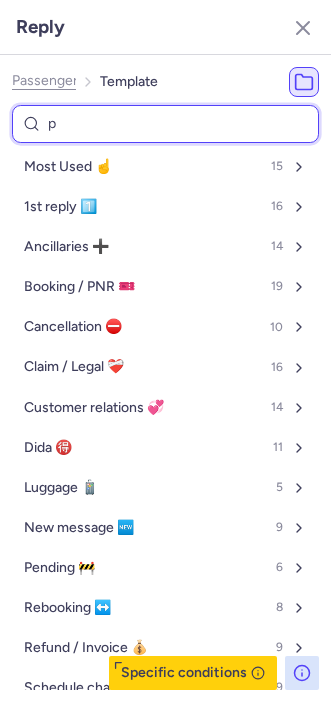type on "pe" 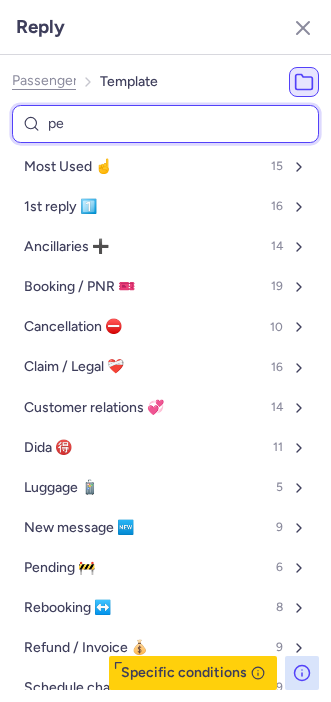 select on "en" 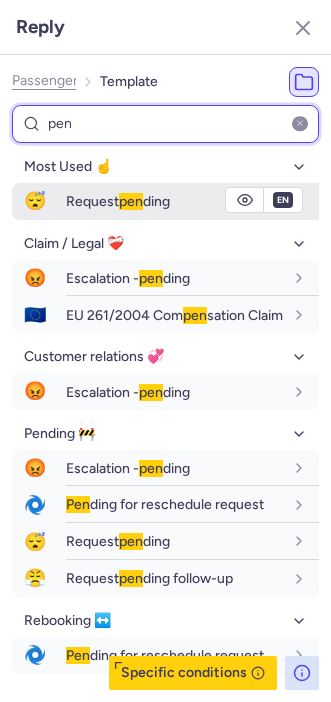 type on "pen" 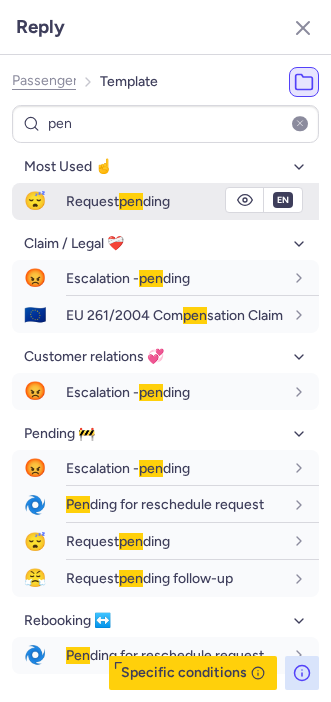 click on "Request  pen ding" at bounding box center (118, 201) 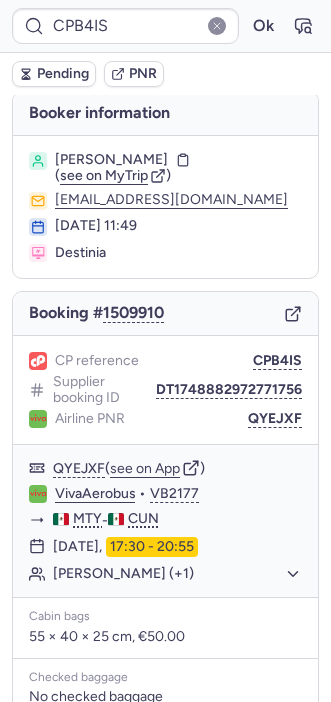 scroll, scrollTop: 0, scrollLeft: 0, axis: both 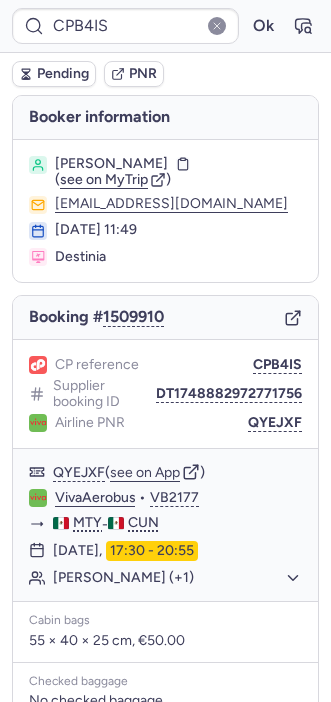 type on "CPOFT2" 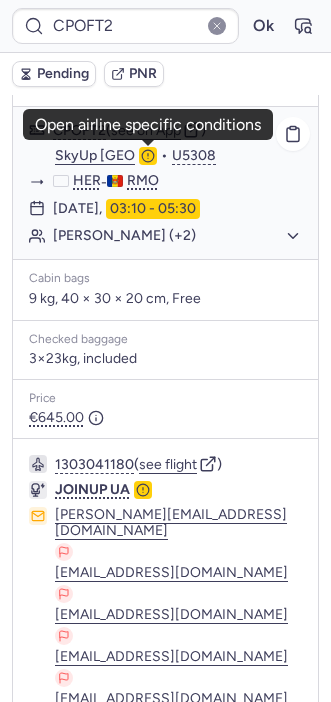 scroll, scrollTop: 469, scrollLeft: 0, axis: vertical 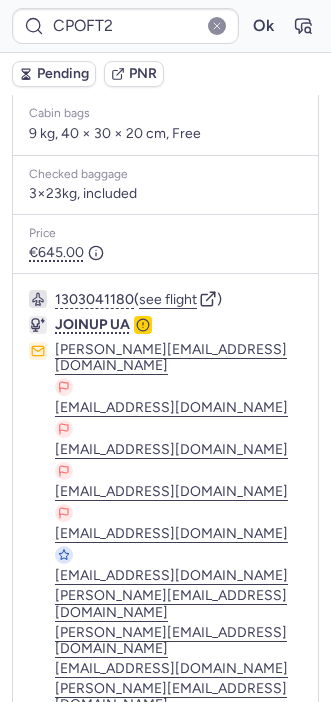 click on "Specific conditions" at bounding box center (174, 828) 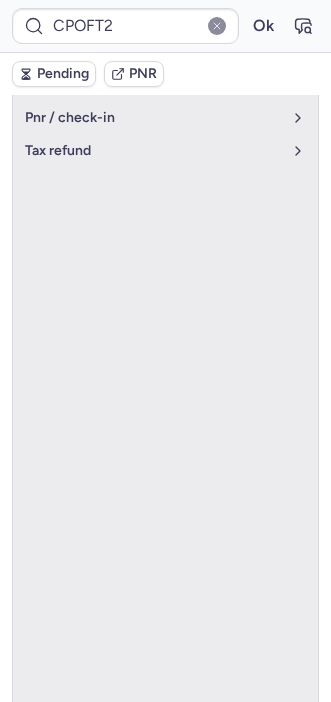 scroll, scrollTop: 94, scrollLeft: 0, axis: vertical 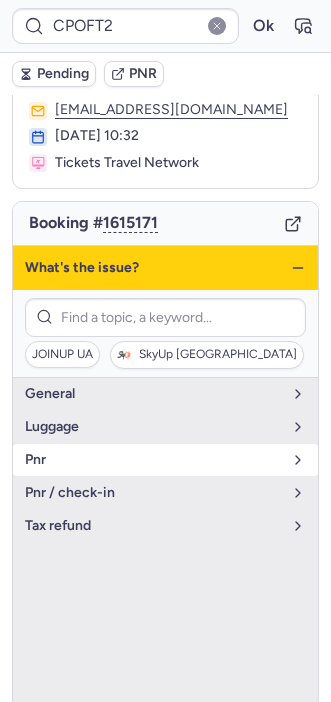 click on "pnr" at bounding box center [153, 460] 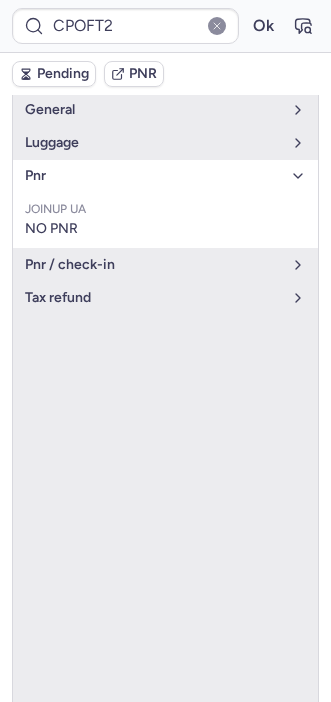 scroll, scrollTop: 469, scrollLeft: 0, axis: vertical 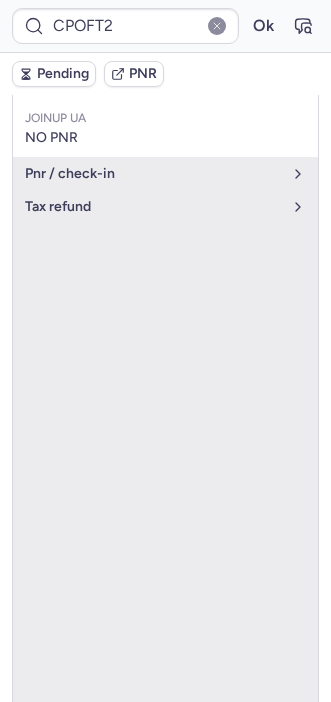 click on "Specific conditions" at bounding box center [174, 828] 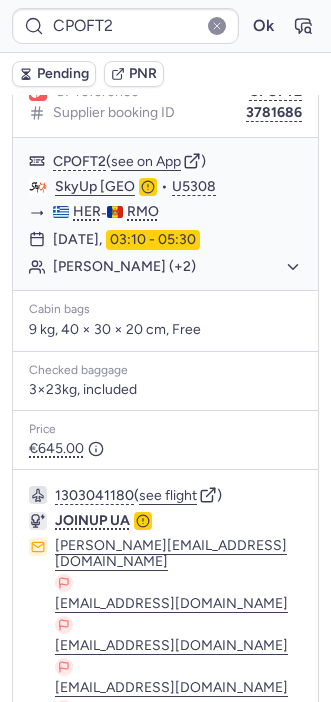 scroll, scrollTop: 469, scrollLeft: 0, axis: vertical 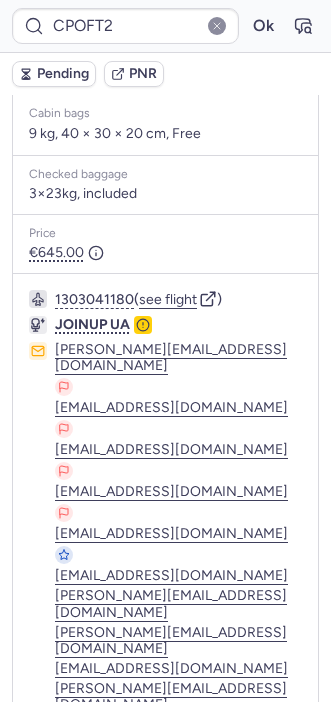 click on "Specific conditions" at bounding box center [174, 828] 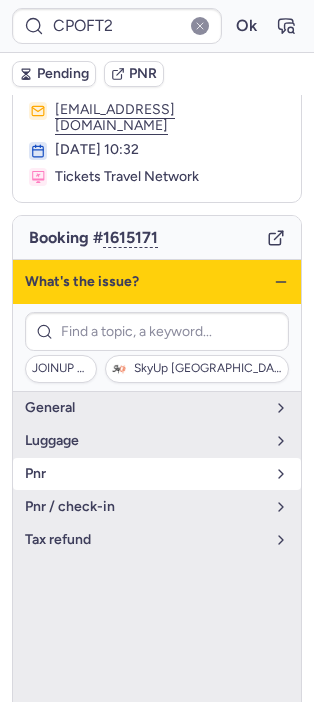 click on "pnr" at bounding box center (157, 474) 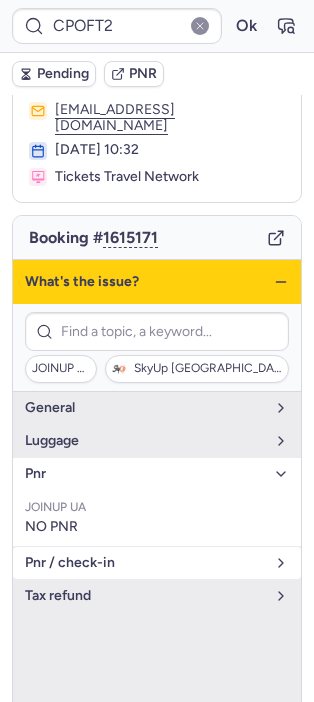 click on "pnr / check-in" at bounding box center (145, 563) 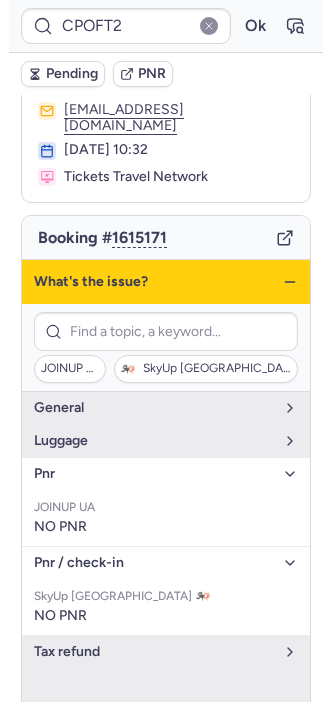 scroll, scrollTop: 469, scrollLeft: 0, axis: vertical 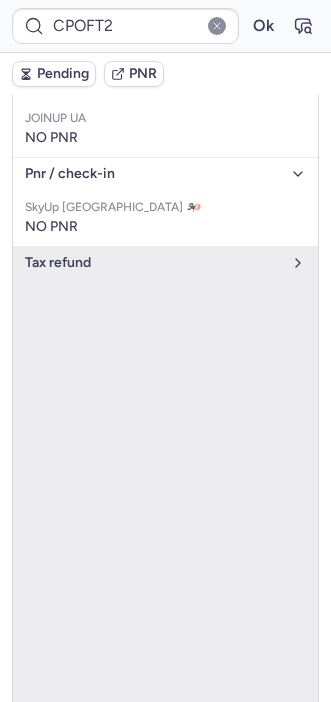 click on "Specific conditions" at bounding box center [165, 828] 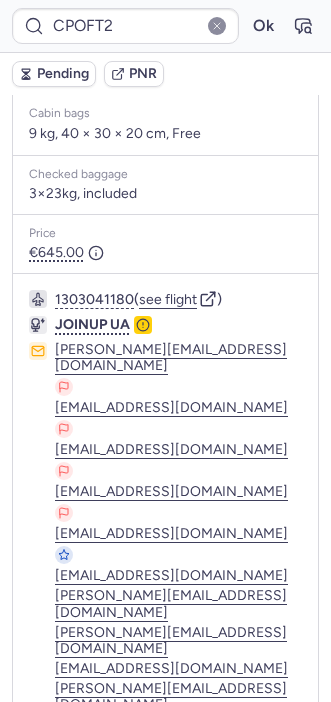 click 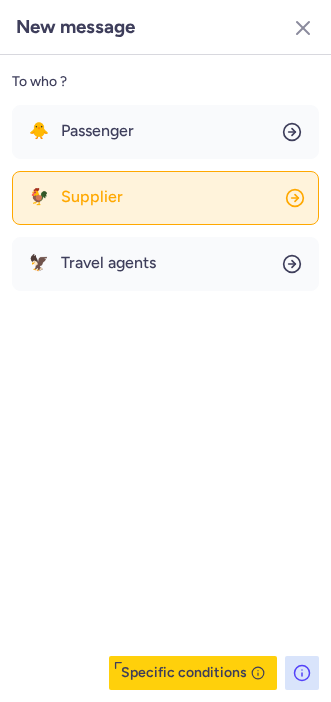 click on "🐓 Supplier" 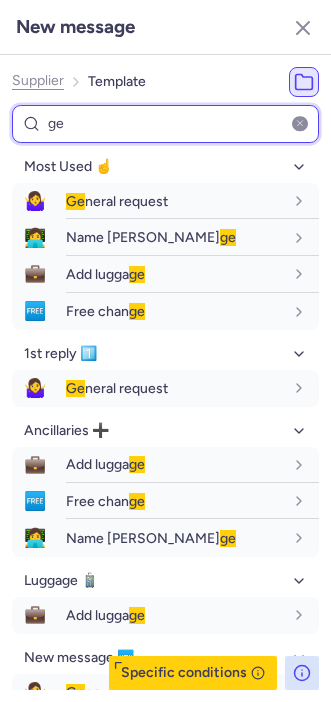 type on "g" 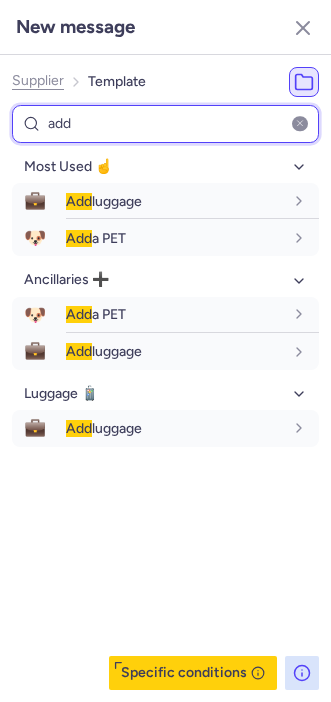 type on "add" 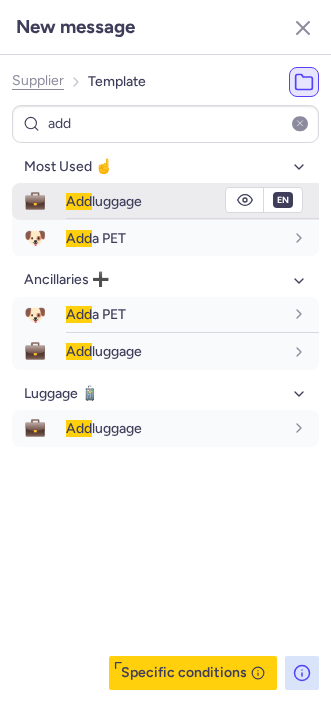click on "Add  luggage" at bounding box center (104, 201) 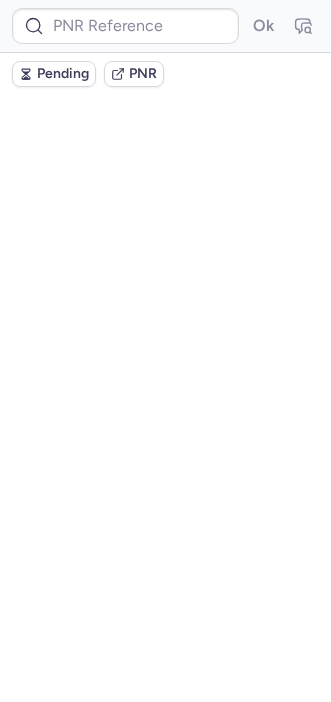 scroll, scrollTop: 0, scrollLeft: 0, axis: both 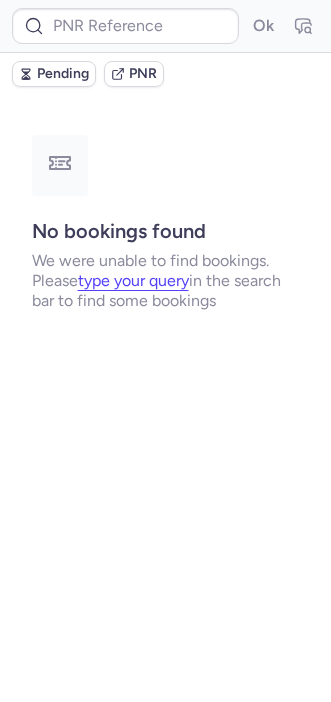 type on "CPOFT2" 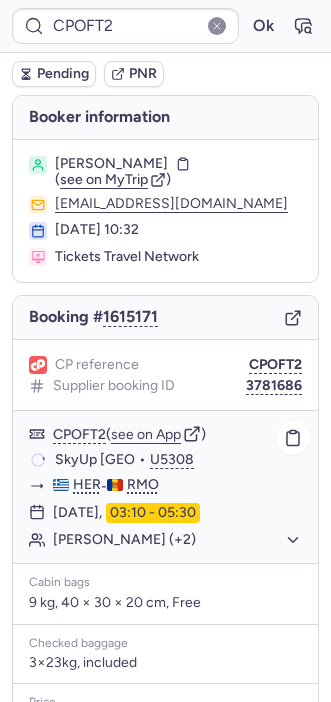 scroll, scrollTop: 469, scrollLeft: 0, axis: vertical 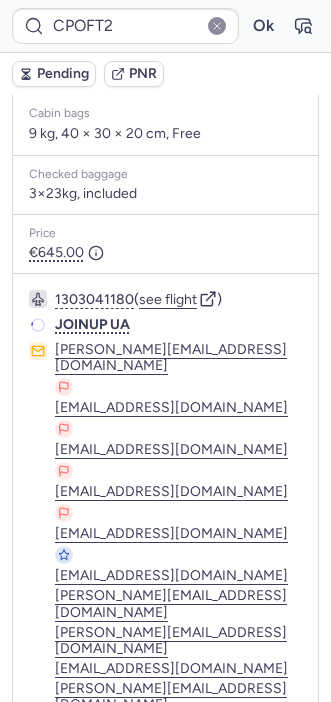 click at bounding box center (41, 828) 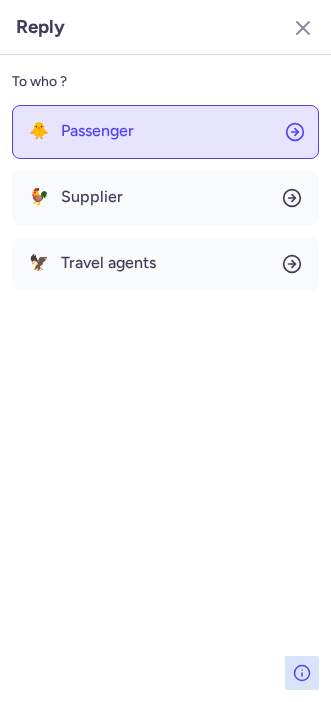 click on "🐥 Passenger" 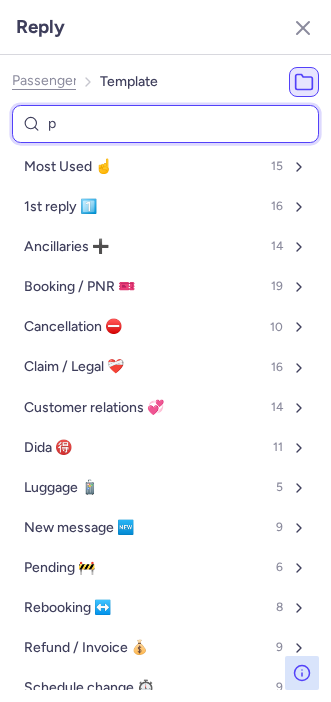 type on "pe" 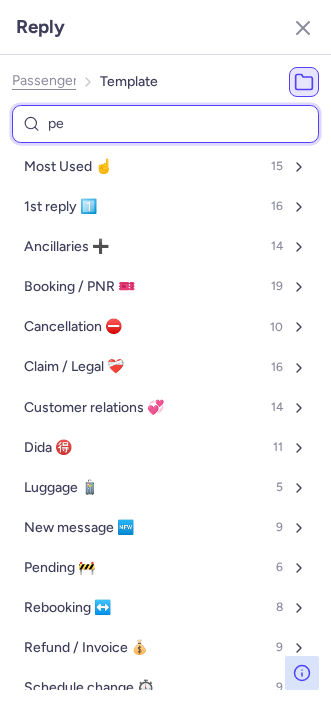 select on "en" 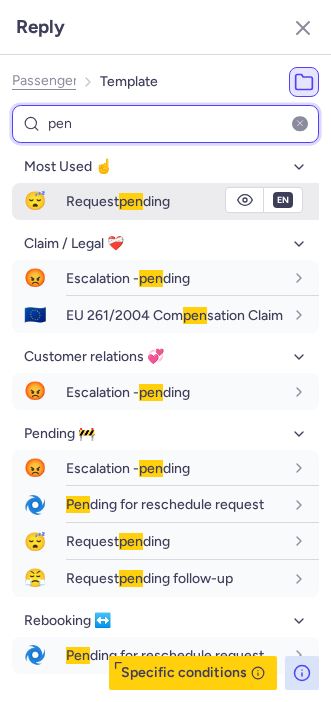 type on "pen" 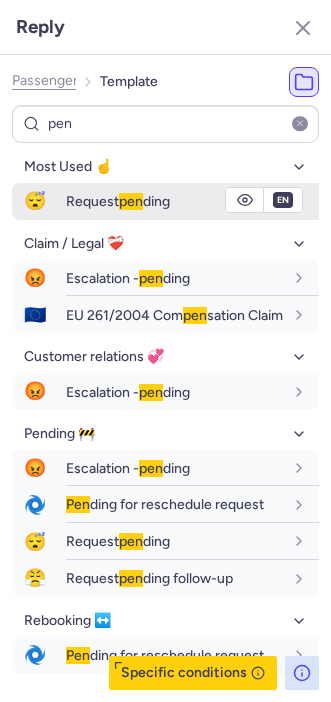 click on "Request  pen ding" at bounding box center [118, 201] 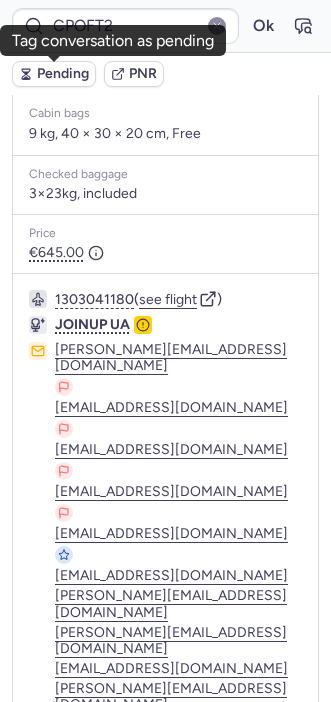 click on "Pending" at bounding box center [63, 74] 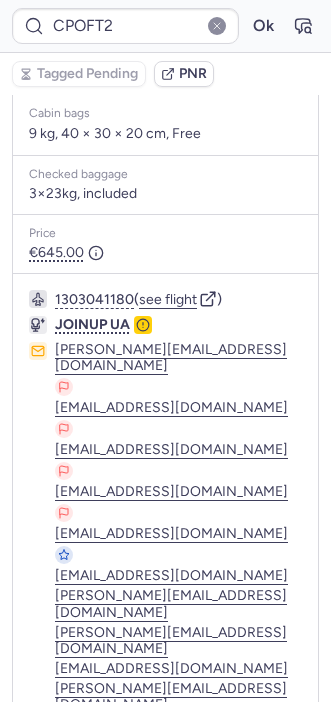 type on "CP9AHP" 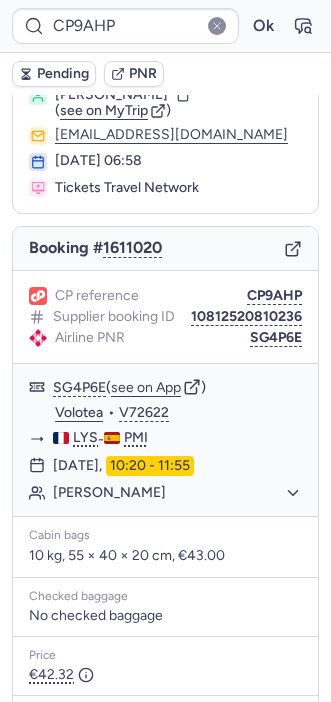 scroll, scrollTop: 339, scrollLeft: 0, axis: vertical 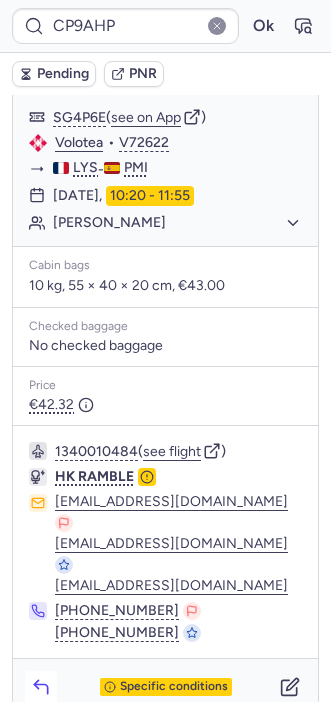 click at bounding box center (41, 687) 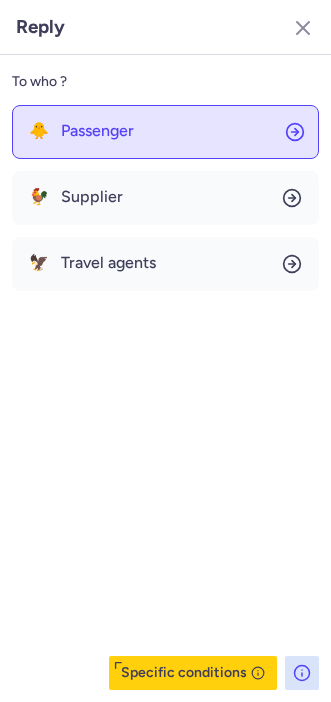 click on "🐥 Passenger" 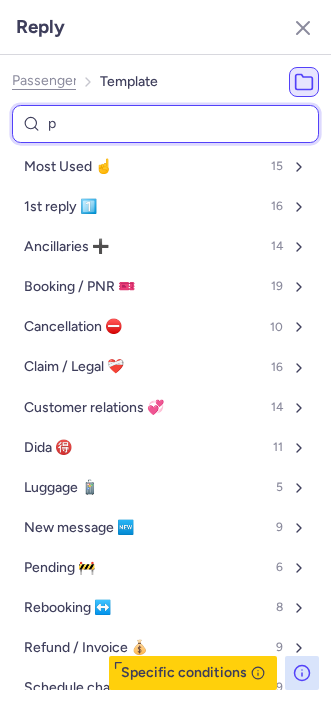type on "pn" 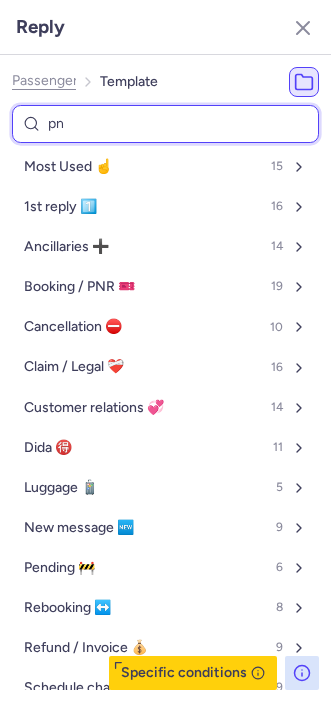 select on "en" 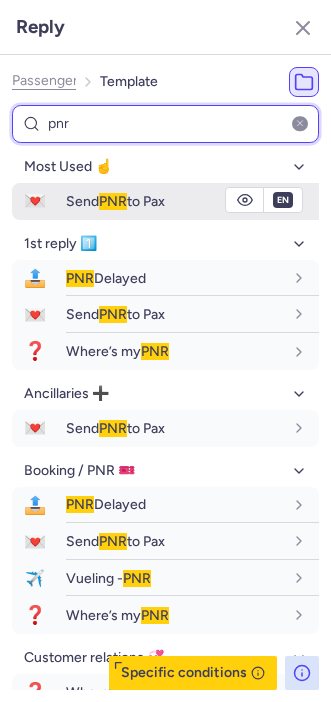 type on "pnr" 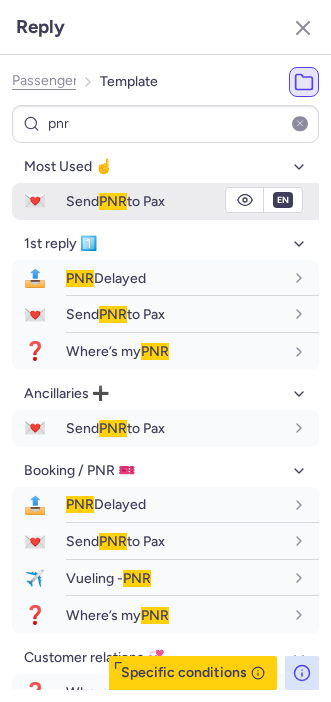 click on "Send  PNR  to Pax" at bounding box center (115, 201) 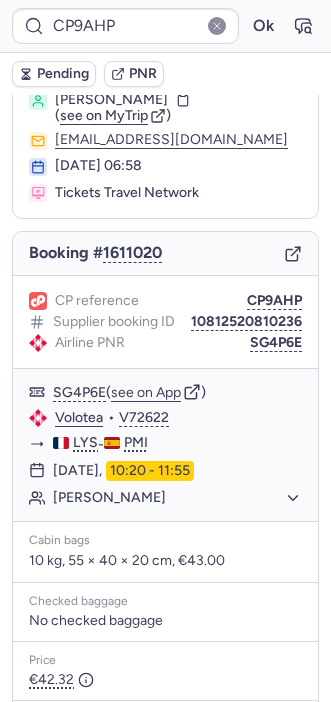 scroll, scrollTop: 64, scrollLeft: 0, axis: vertical 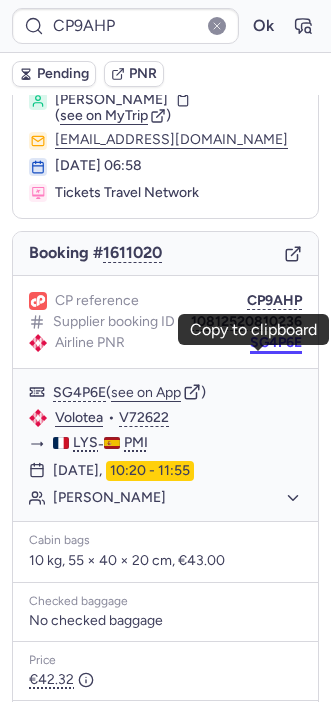 click on "SG4P6E" at bounding box center [276, 343] 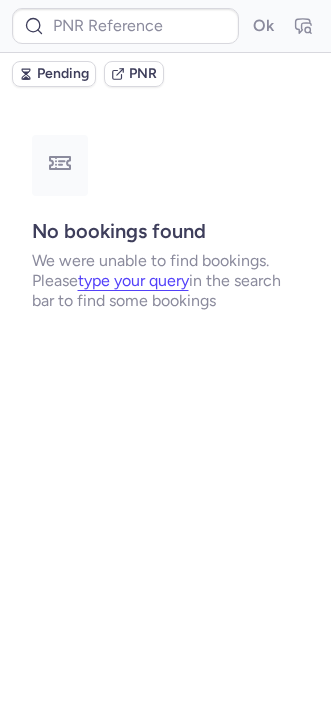 scroll, scrollTop: 0, scrollLeft: 0, axis: both 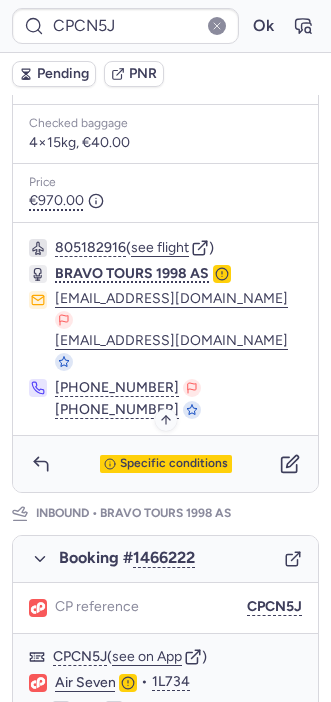 click on "Specific conditions" at bounding box center (174, 464) 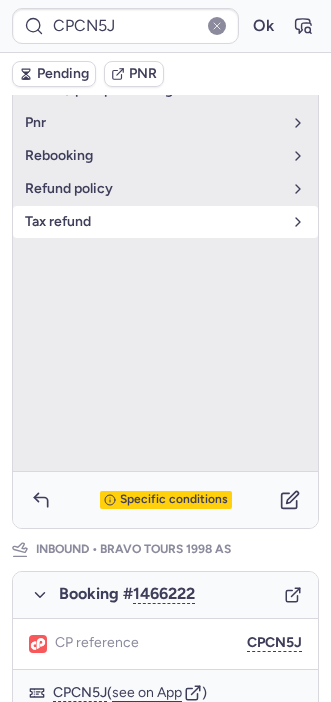 scroll, scrollTop: 501, scrollLeft: 0, axis: vertical 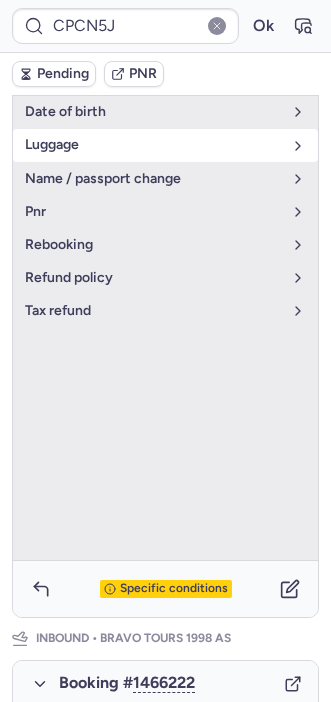 click on "luggage" at bounding box center [165, 145] 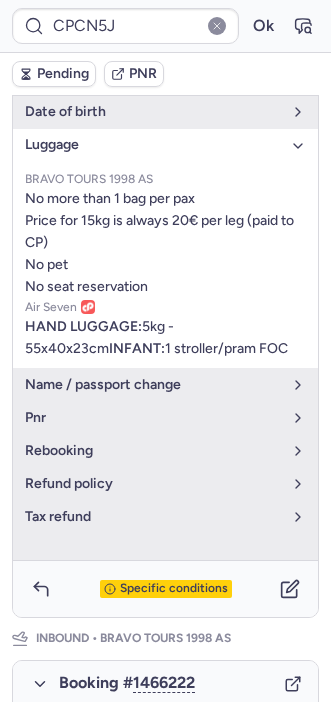 click on "Specific conditions" at bounding box center (174, 589) 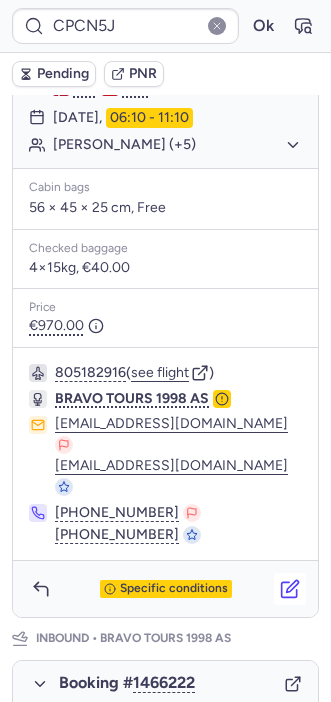click at bounding box center (290, 589) 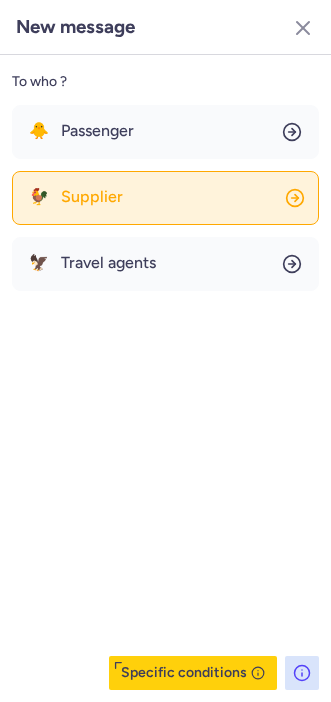 click on "🐓 Supplier" 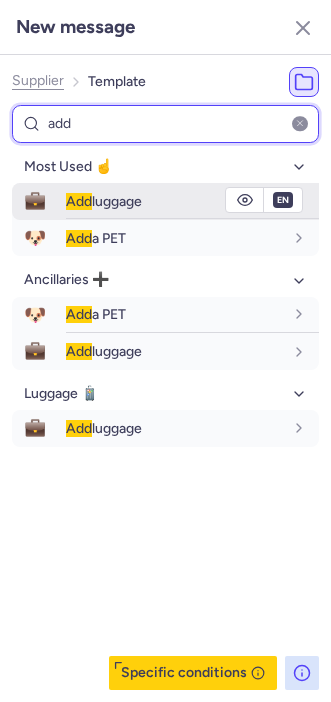 type on "add" 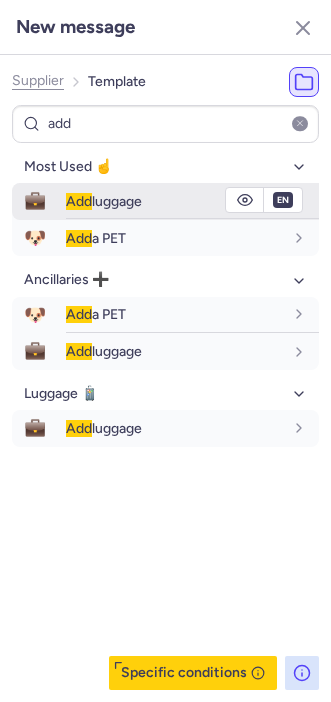 click on "Add" at bounding box center [79, 201] 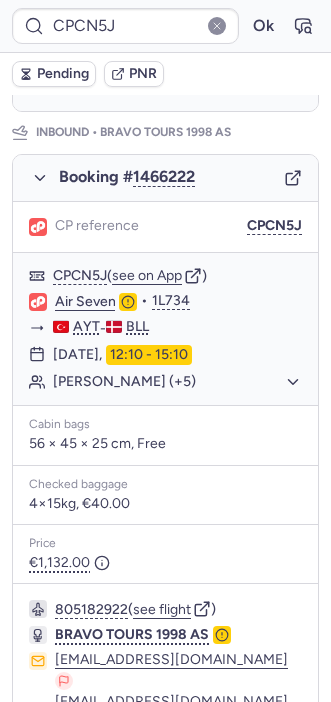 scroll, scrollTop: 1008, scrollLeft: 0, axis: vertical 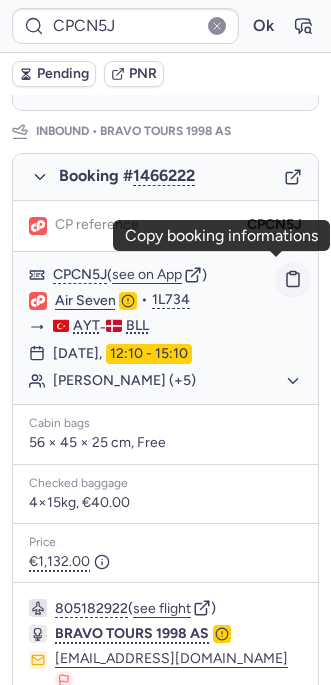 click 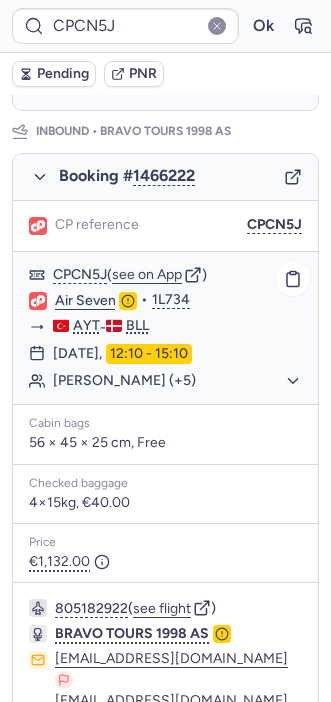 type 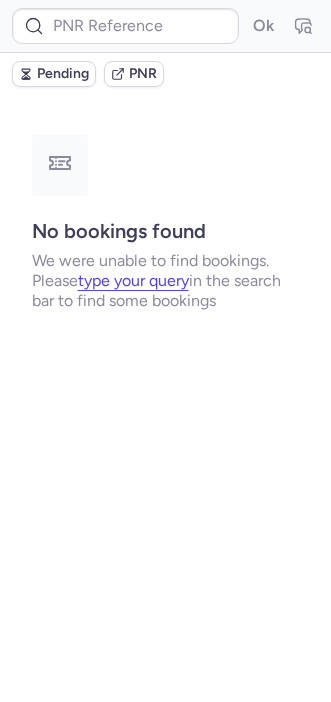 scroll, scrollTop: 0, scrollLeft: 0, axis: both 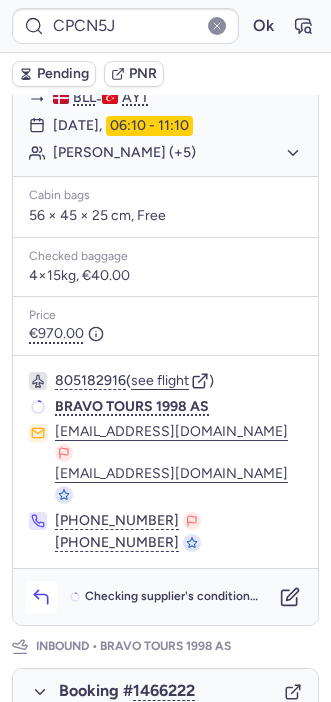 click at bounding box center (41, 597) 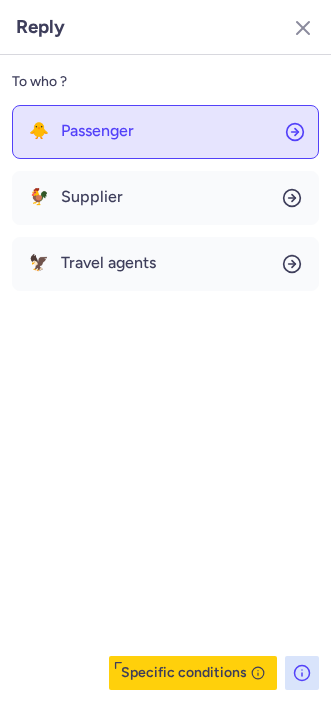 click on "Passenger" at bounding box center [97, 131] 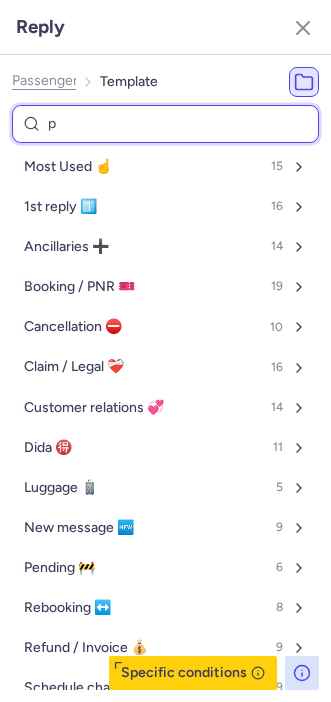 type on "pe" 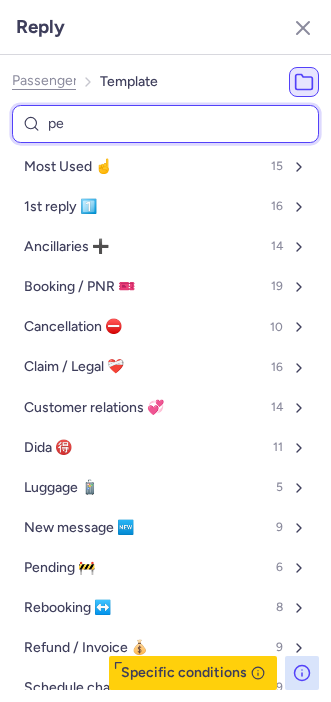 select on "en" 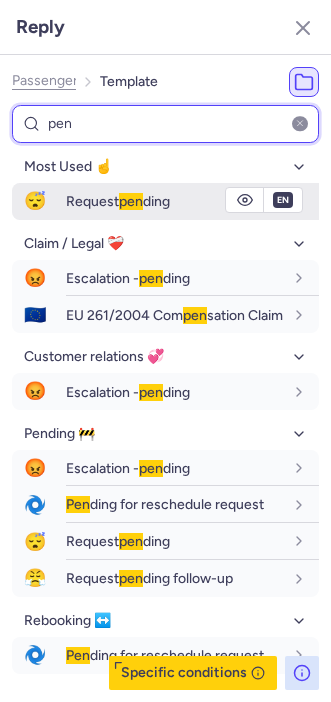 type on "pen" 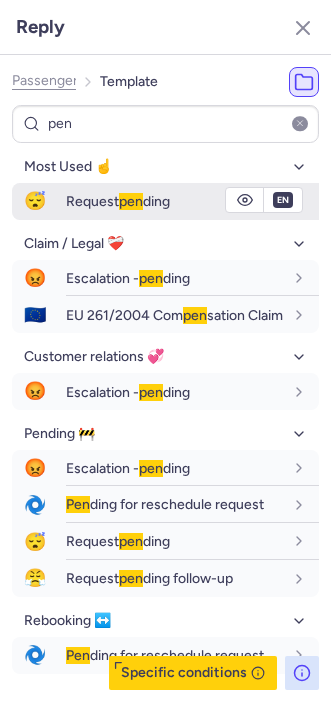 click on "😴 Request  pen ding" at bounding box center (165, 201) 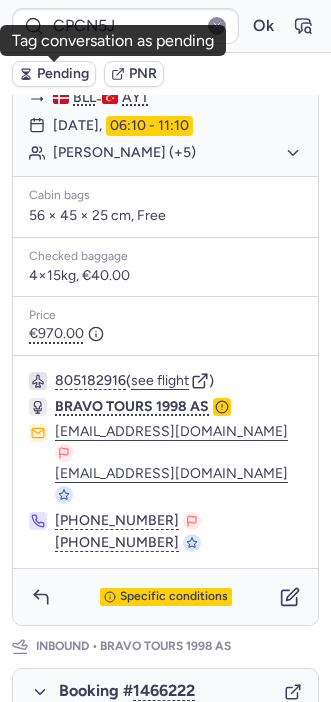 click on "Pending" at bounding box center [63, 74] 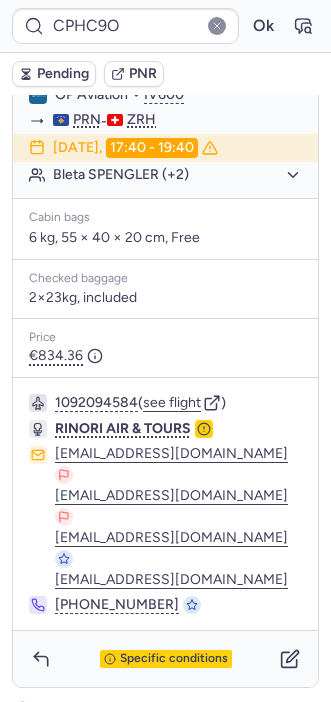 scroll, scrollTop: 464, scrollLeft: 0, axis: vertical 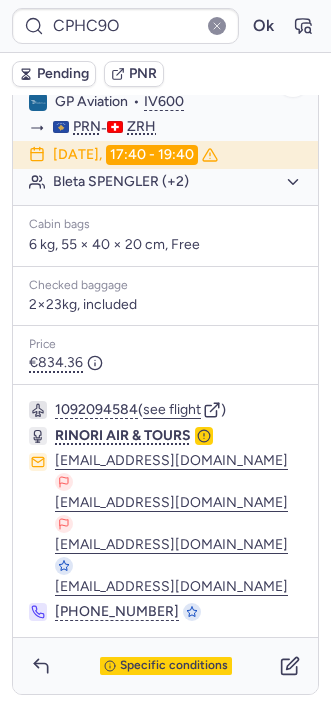 click on "Bleta SPENGLER (+2)" 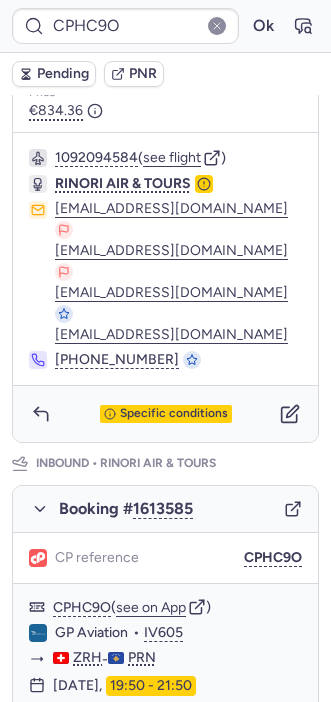 scroll, scrollTop: 794, scrollLeft: 0, axis: vertical 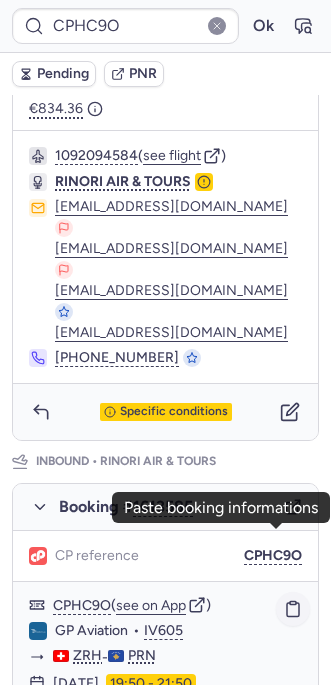 click 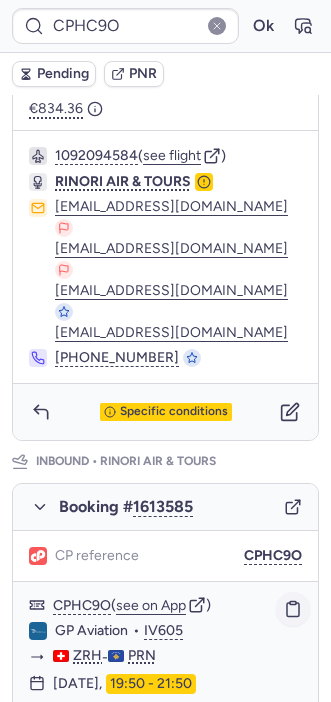 type on "CPGNYG" 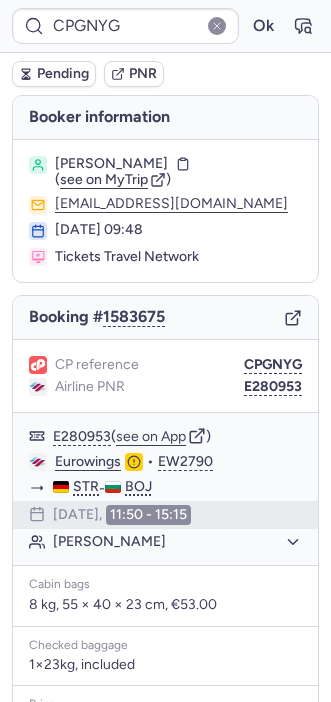 scroll, scrollTop: 282, scrollLeft: 0, axis: vertical 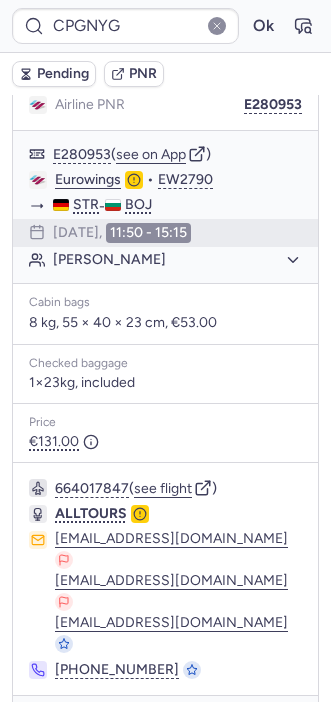 click 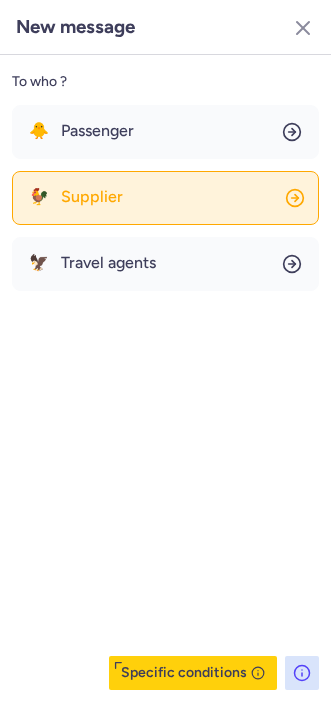 click on "Supplier" at bounding box center [92, 197] 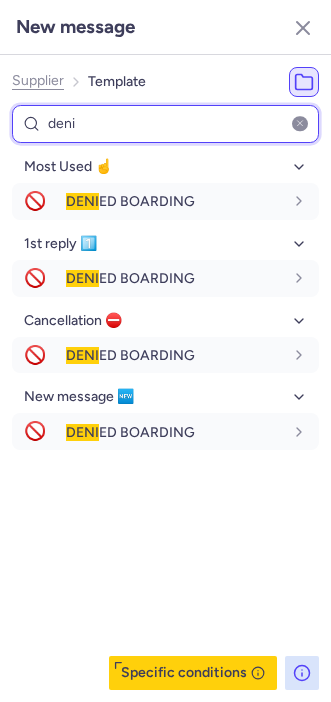 type on "deni" 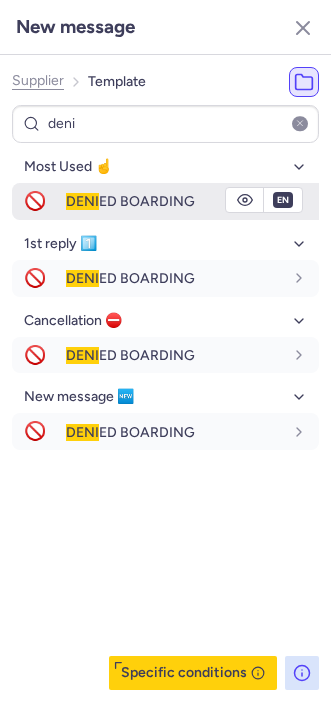 click on "DENI" at bounding box center [82, 201] 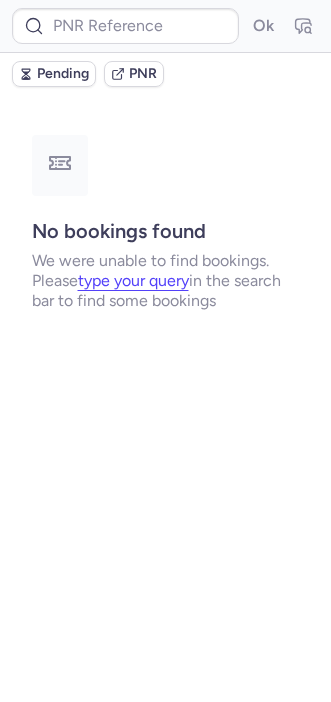 scroll, scrollTop: 0, scrollLeft: 0, axis: both 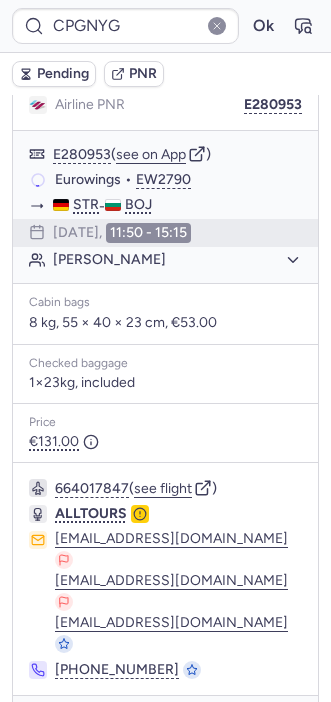 click 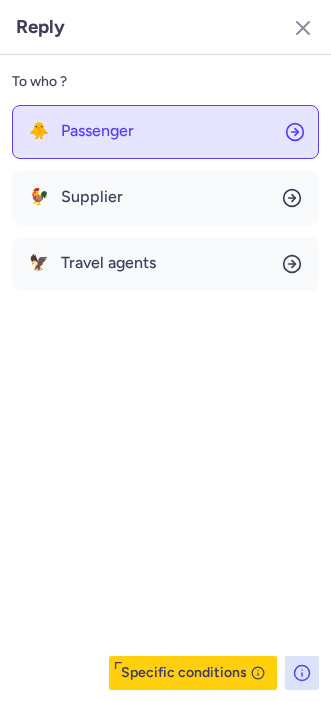 click on "Passenger" at bounding box center [97, 131] 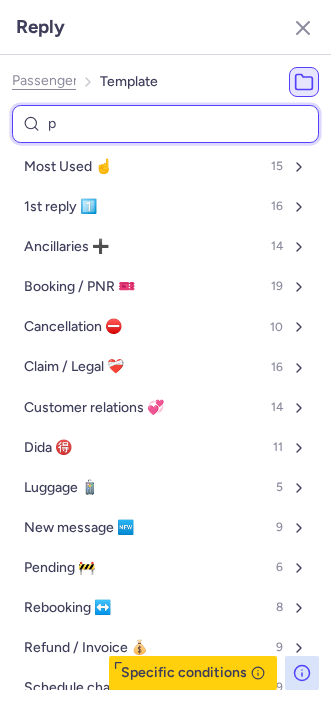 type on "pe" 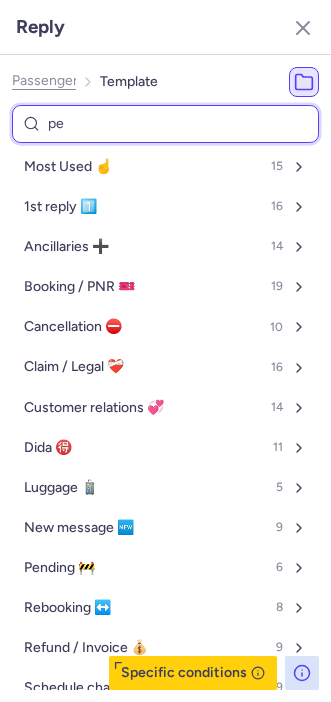 select on "en" 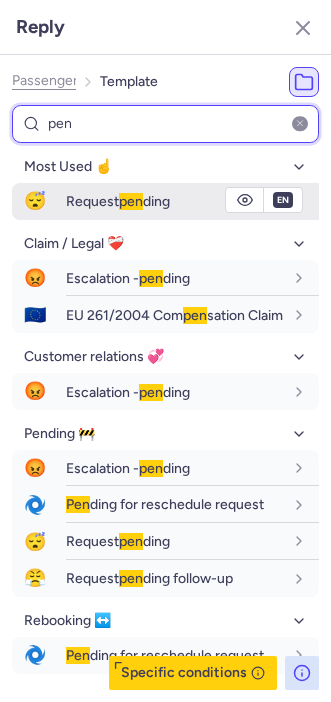 type on "pen" 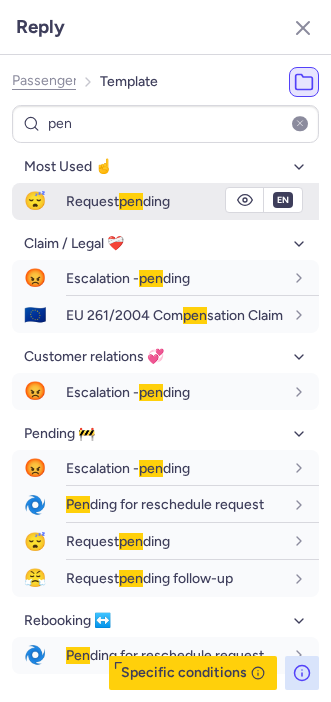 click on "Request  pen ding" at bounding box center [192, 201] 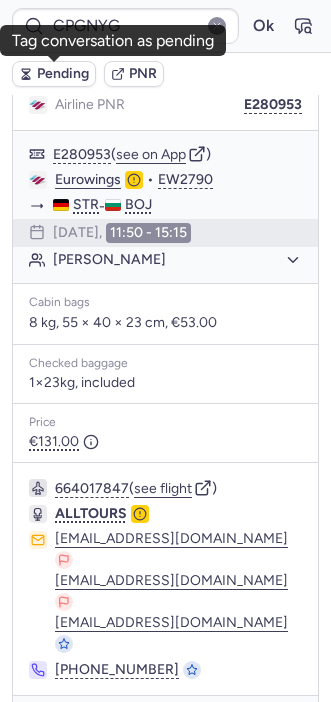 click on "Pending" at bounding box center [54, 74] 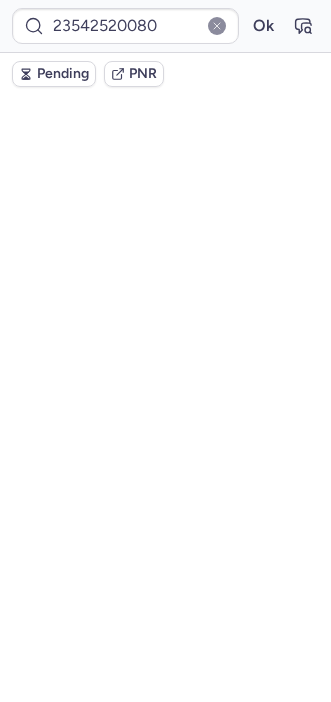 scroll, scrollTop: 0, scrollLeft: 0, axis: both 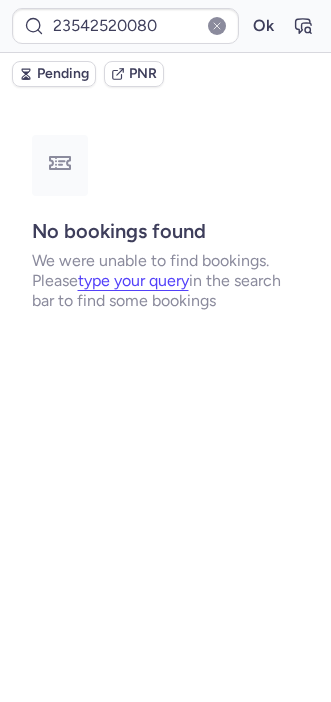 type on "CPG6CA" 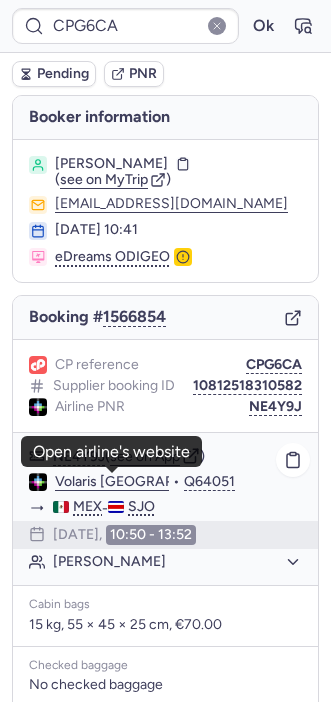 click on "Volaris [GEOGRAPHIC_DATA]" 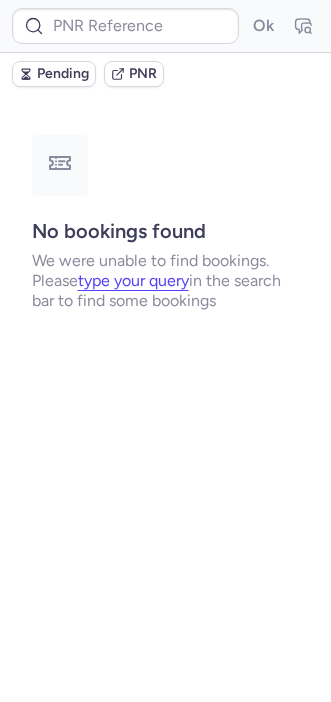 type on "CP52XA" 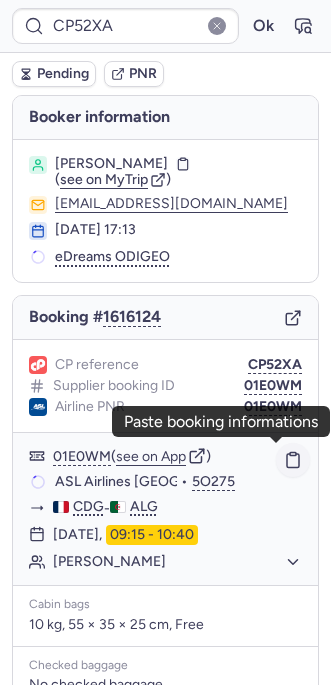 click 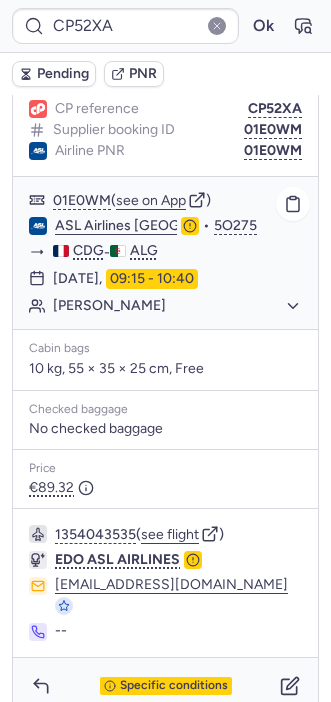 scroll, scrollTop: 258, scrollLeft: 0, axis: vertical 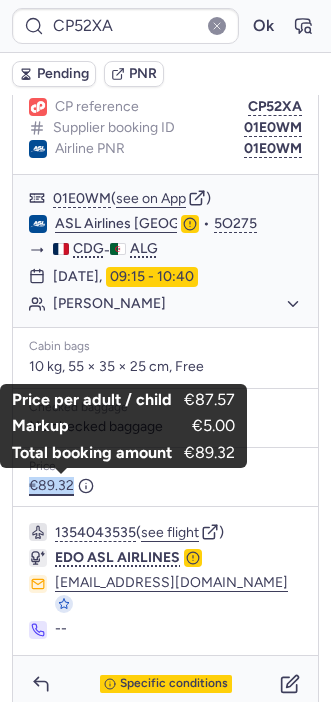 drag, startPoint x: 24, startPoint y: 481, endPoint x: 71, endPoint y: 478, distance: 47.095646 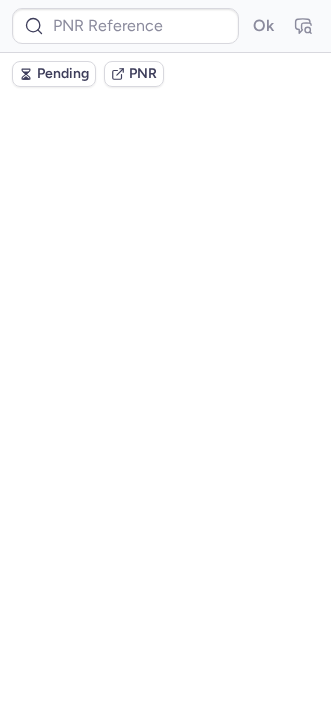 scroll, scrollTop: 0, scrollLeft: 0, axis: both 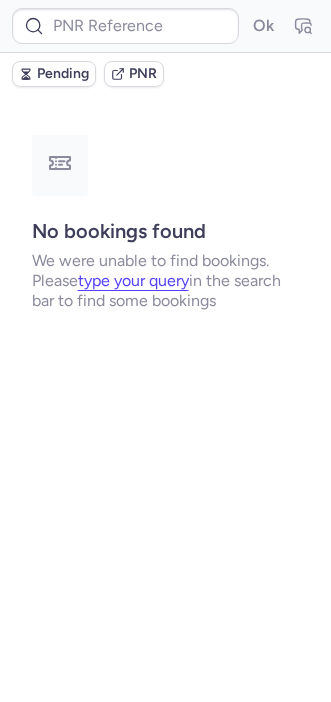 type on "CPV7WX" 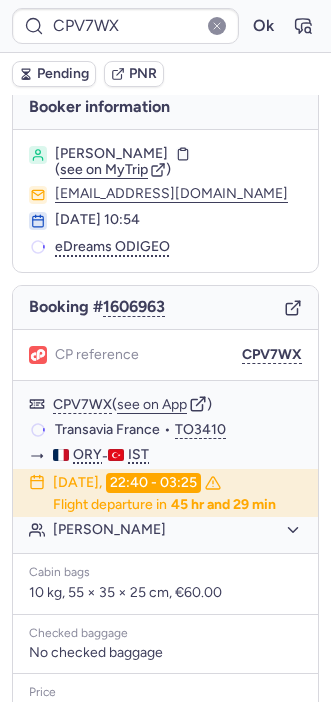 scroll, scrollTop: 0, scrollLeft: 0, axis: both 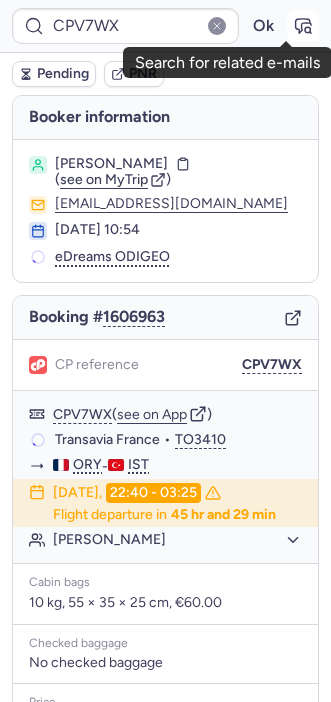 click 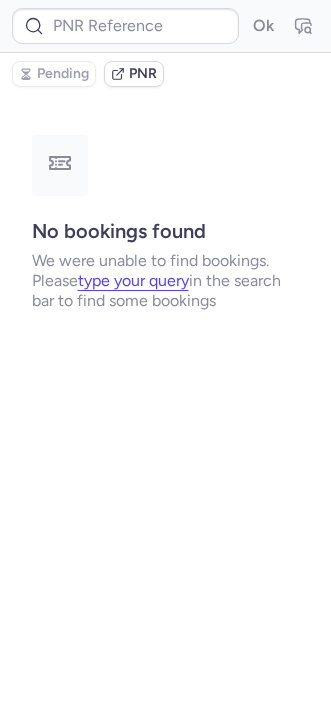 type on "CPV7WX" 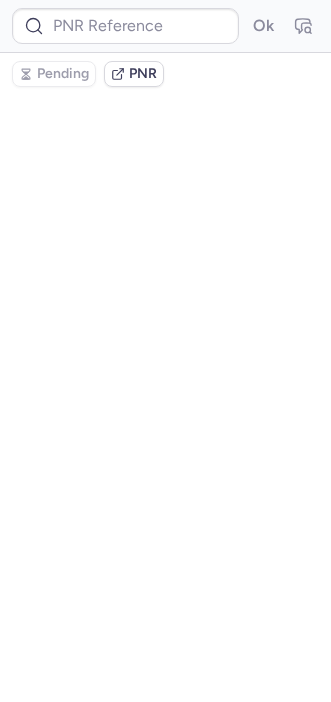 type on "CPV7WX" 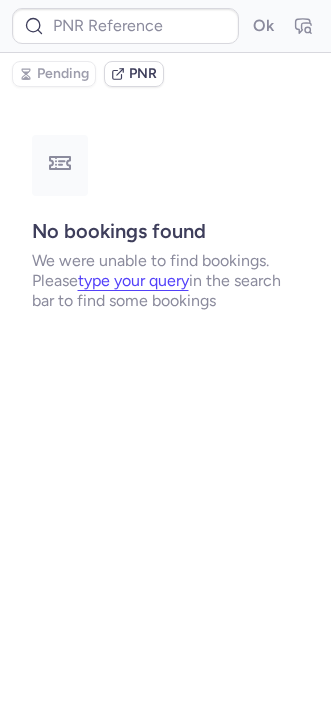 type on "CPV7WX" 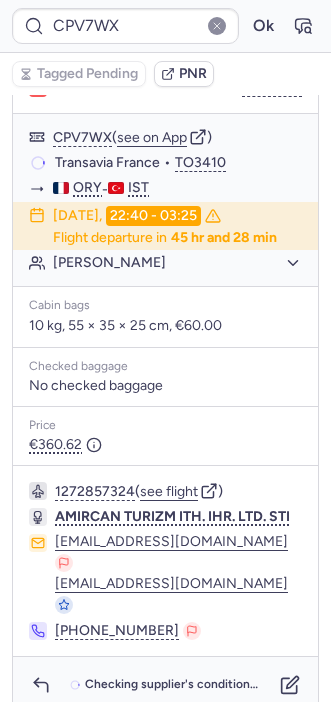scroll, scrollTop: 276, scrollLeft: 0, axis: vertical 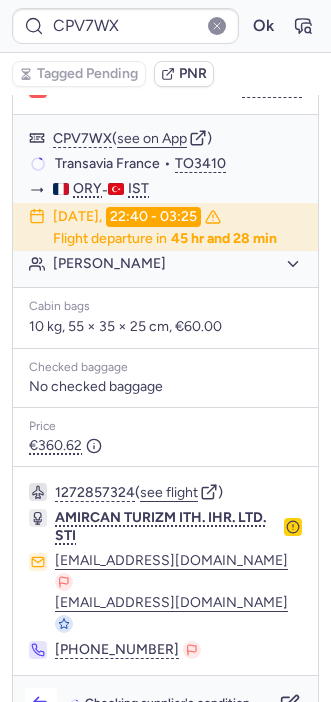 click 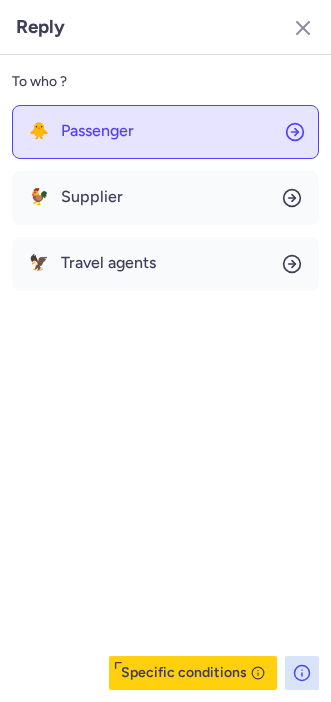 click on "Passenger" at bounding box center [97, 131] 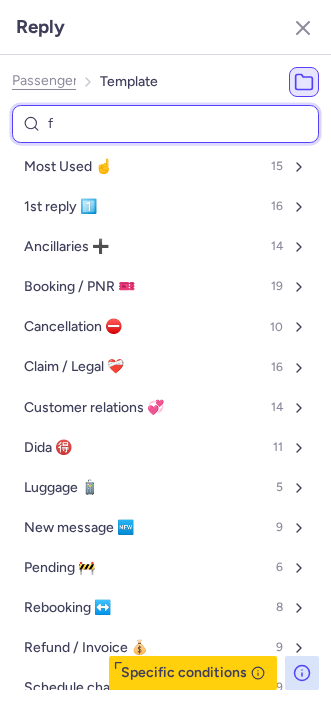 type on "fo" 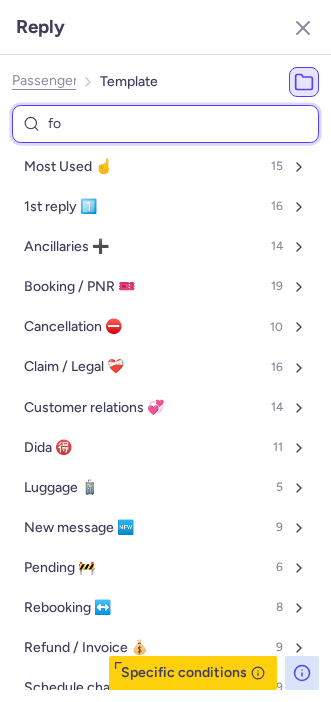 select on "en" 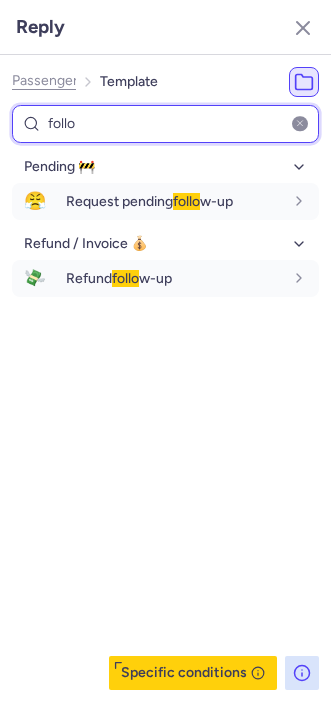 type on "follo" 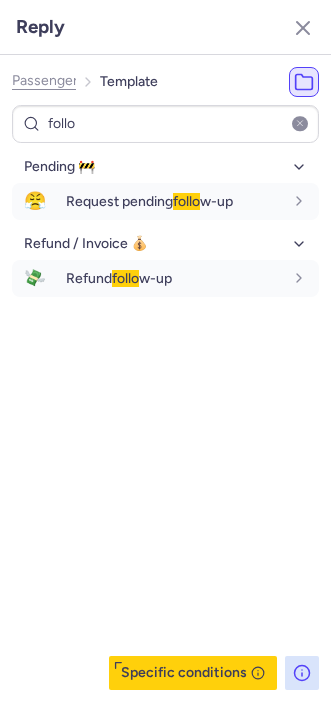 click on "Pending 🚧 😤 Request pending   follo w-up fr en de nl pt es it ru en Refund / Invoice 💰 💸 Refund  follo w-up fr en de nl pt es it ru en" at bounding box center [165, 420] 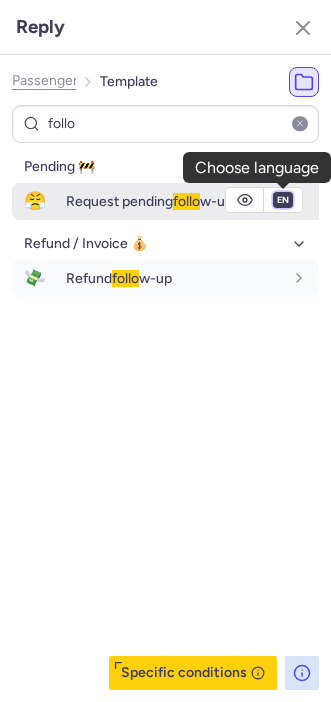 click on "fr en de nl pt es it ru" at bounding box center (283, 200) 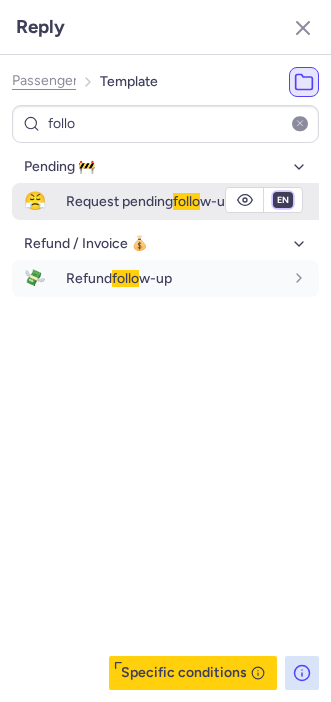 select on "fr" 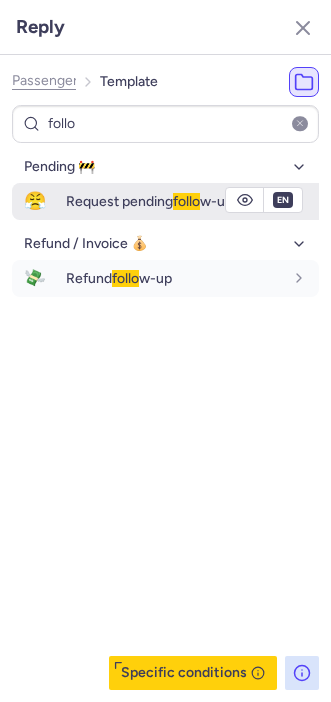 click on "fr en de nl pt es it ru" at bounding box center (283, 200) 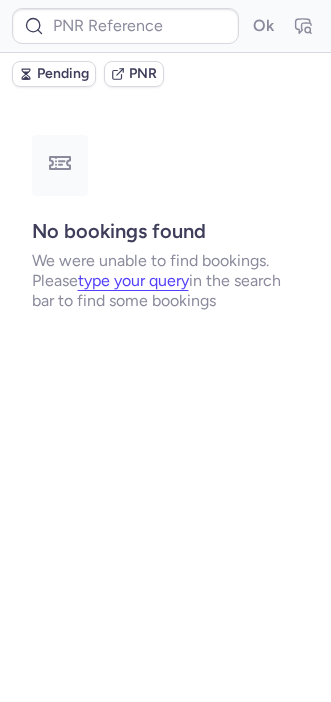 scroll, scrollTop: 0, scrollLeft: 0, axis: both 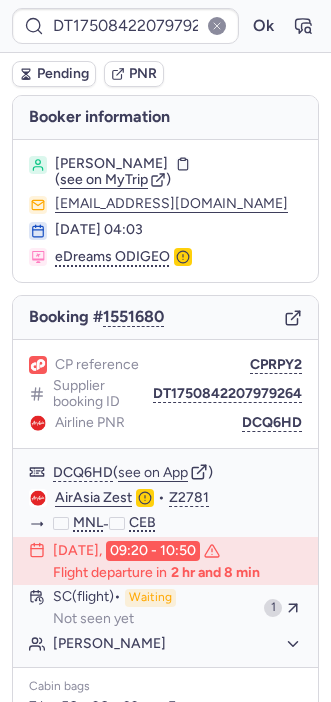 type on "CPRRBJ" 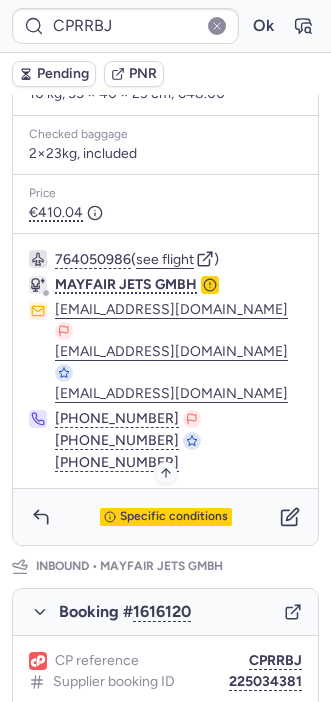 click on "Specific conditions" at bounding box center [174, 517] 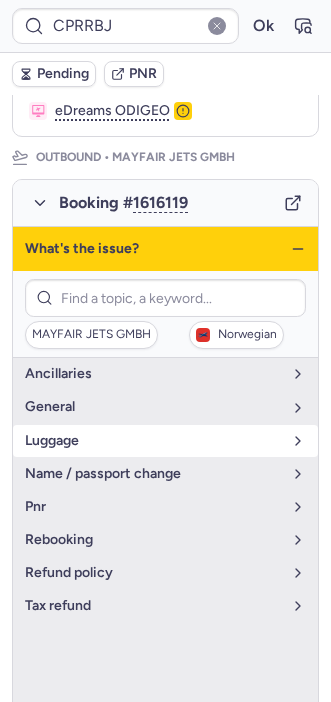 click on "luggage" at bounding box center (153, 441) 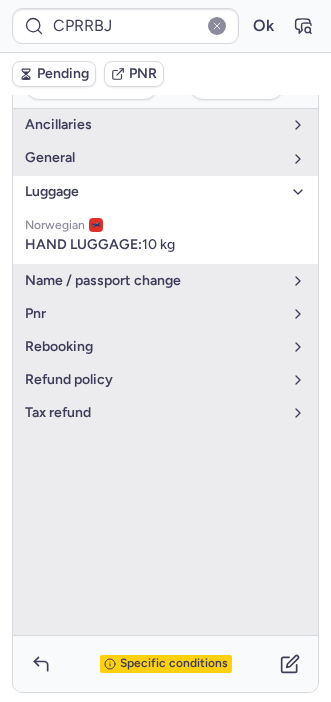 scroll, scrollTop: 497, scrollLeft: 0, axis: vertical 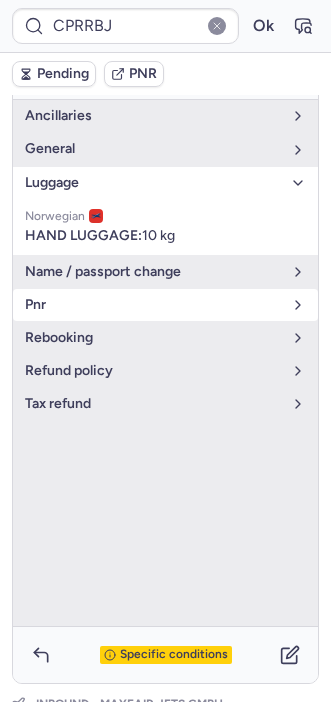 click on "pnr" at bounding box center [153, 305] 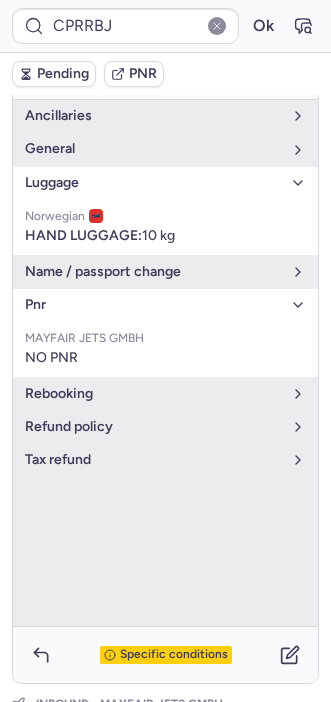 click on "Specific conditions" at bounding box center (174, 655) 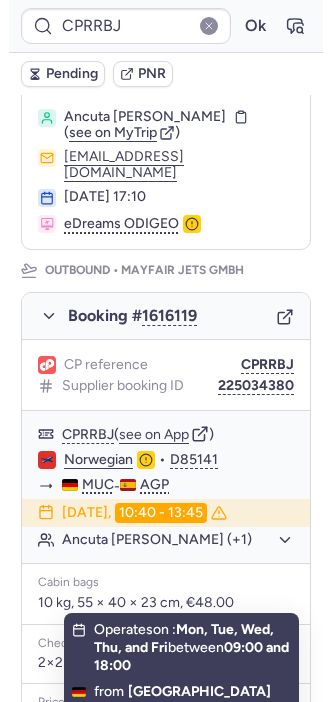 scroll, scrollTop: 146, scrollLeft: 0, axis: vertical 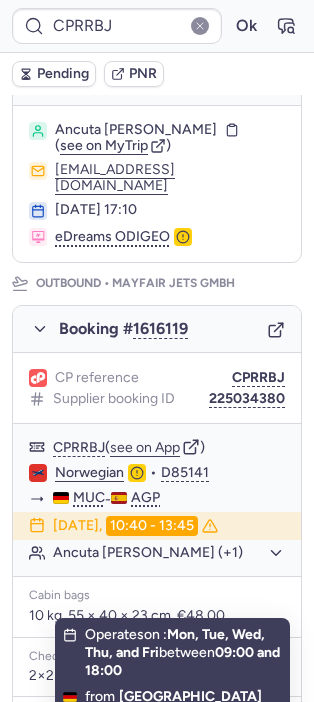 click on "Cabin bags" at bounding box center [157, 596] 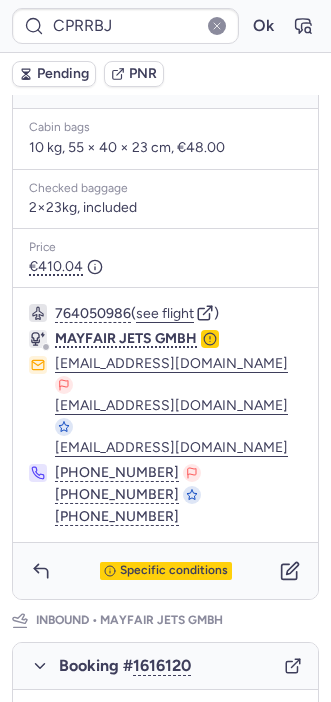 scroll, scrollTop: 582, scrollLeft: 0, axis: vertical 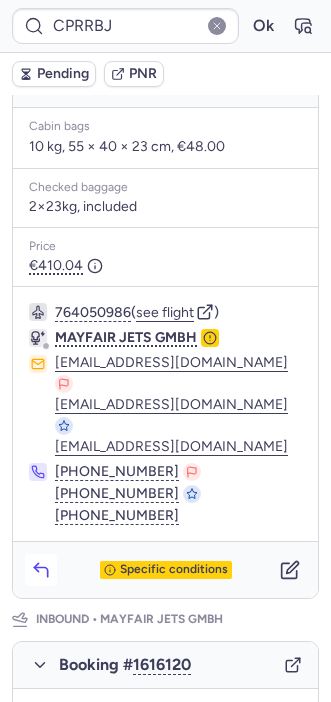 click 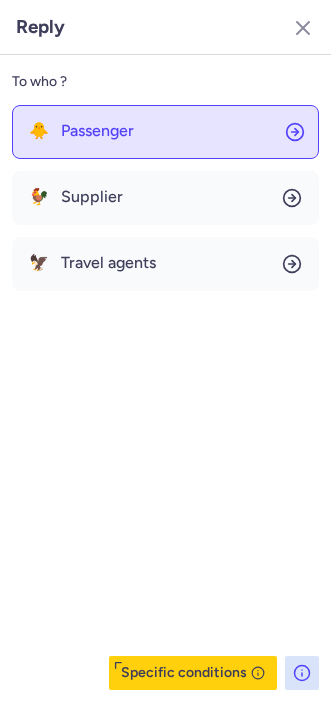 click on "🐥 Passenger" 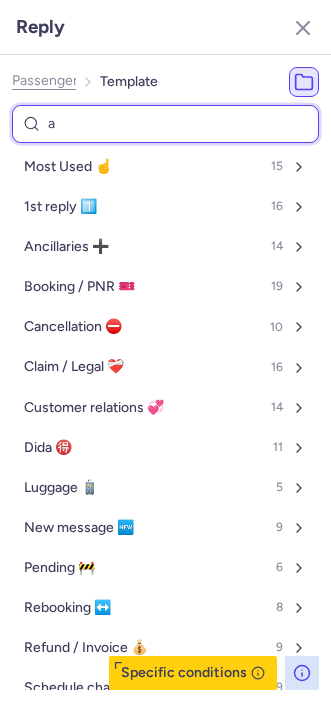 type on "al" 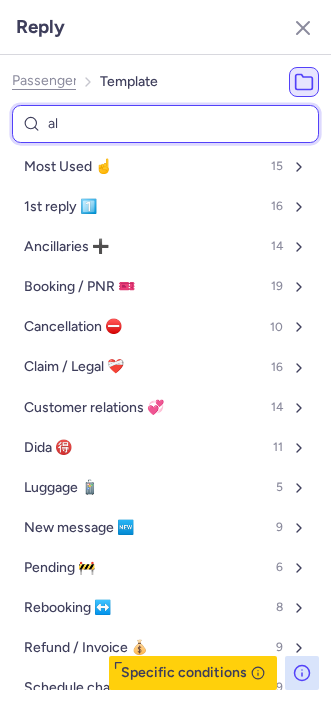 select on "en" 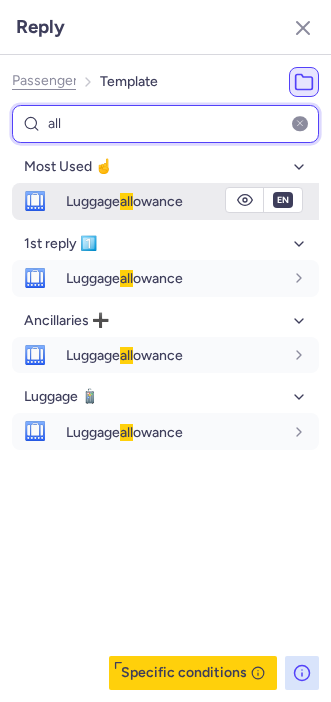 type on "all" 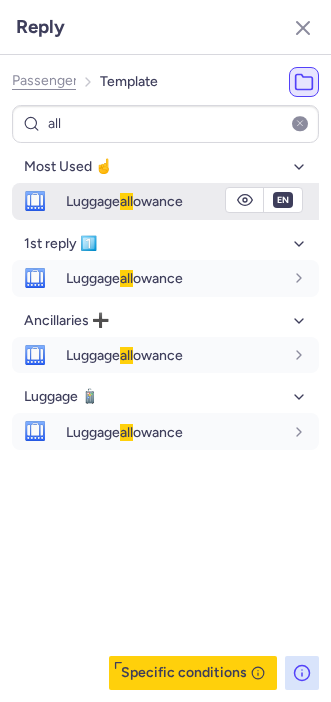 click on "🛄" at bounding box center (35, 201) 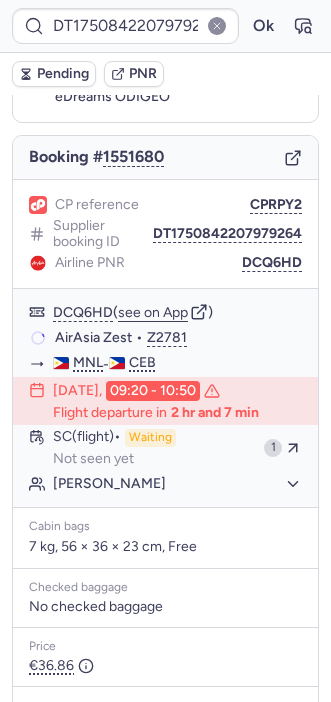 scroll, scrollTop: 156, scrollLeft: 0, axis: vertical 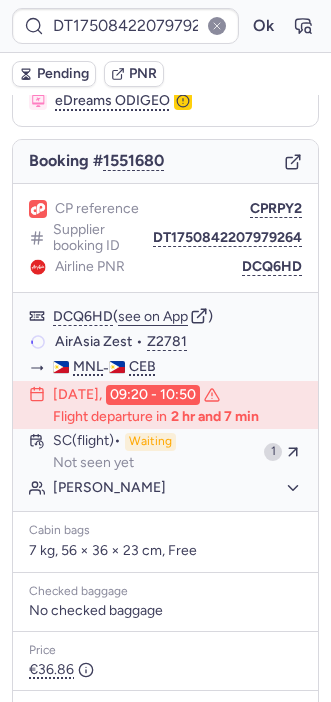 type on "CPXK6S" 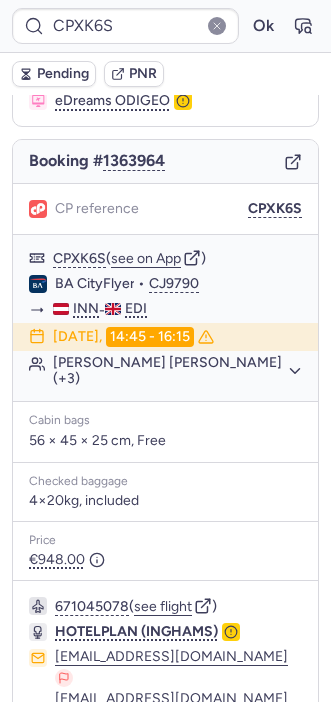 scroll, scrollTop: 260, scrollLeft: 0, axis: vertical 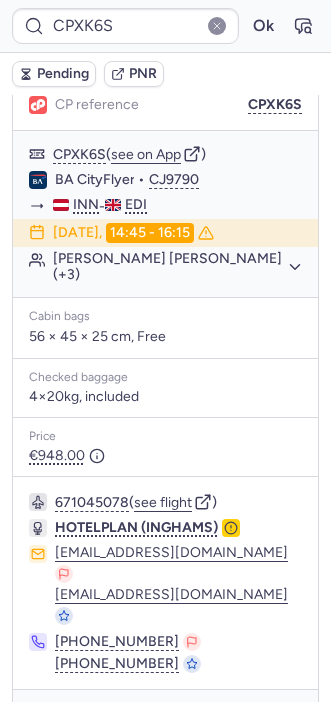 click 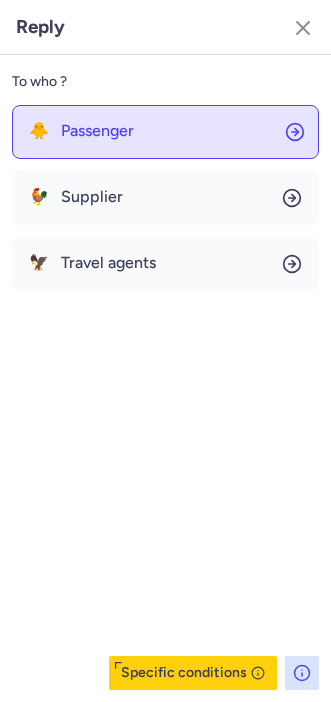 click on "🐥 Passenger" 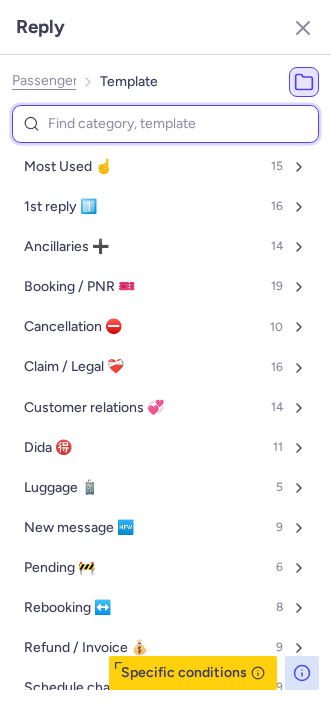 type on "v" 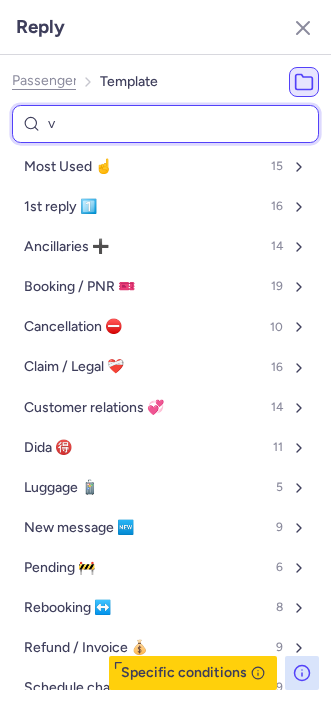 select on "de" 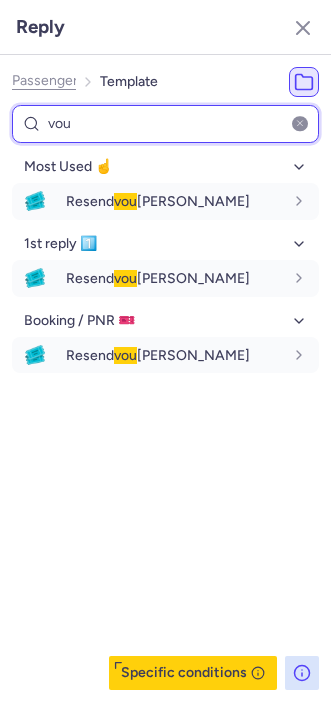 type on "vou" 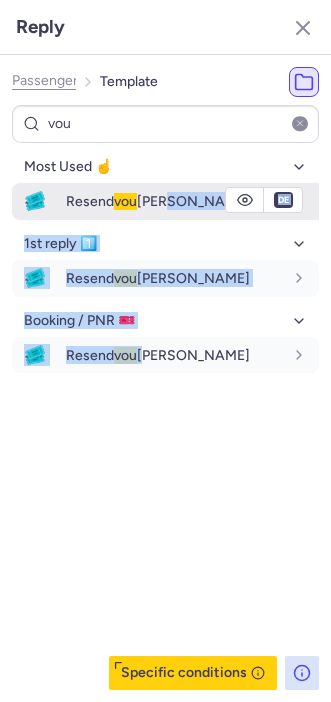 drag, startPoint x: 149, startPoint y: 511, endPoint x: 208, endPoint y: 195, distance: 321.46072 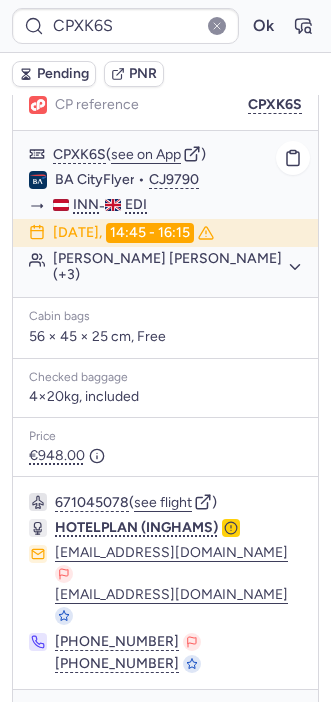 type on "DT1750842207979264" 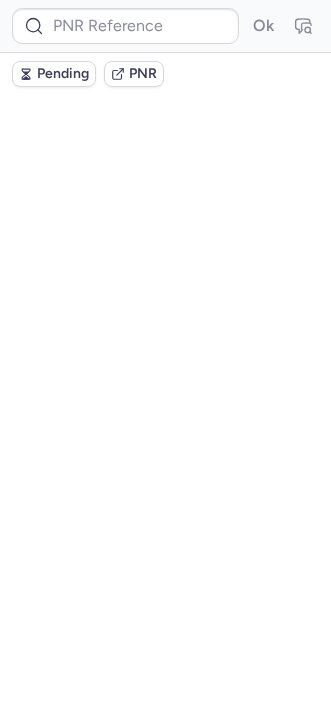 scroll, scrollTop: 0, scrollLeft: 0, axis: both 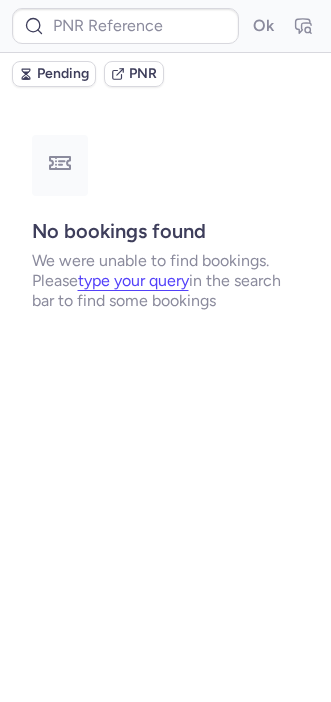 type on "DT1750842207979264" 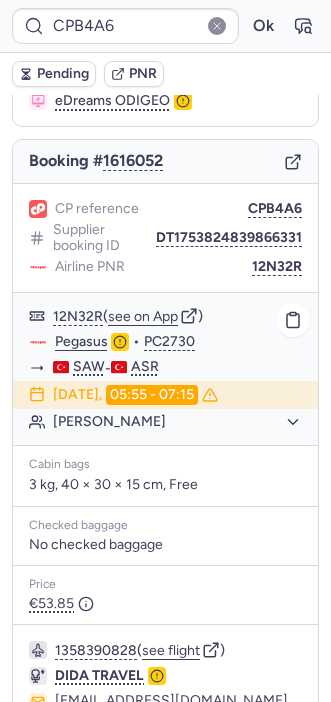 scroll, scrollTop: 274, scrollLeft: 0, axis: vertical 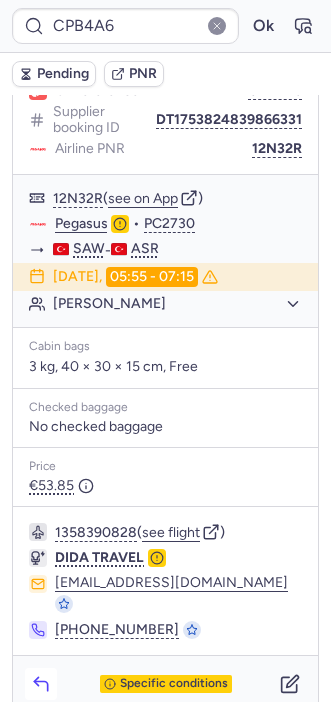 click 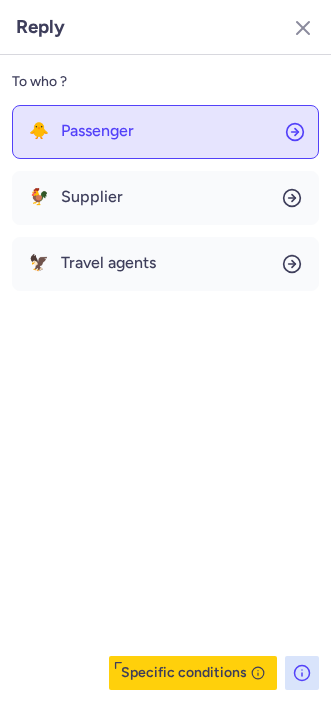 click on "🐥 Passenger" 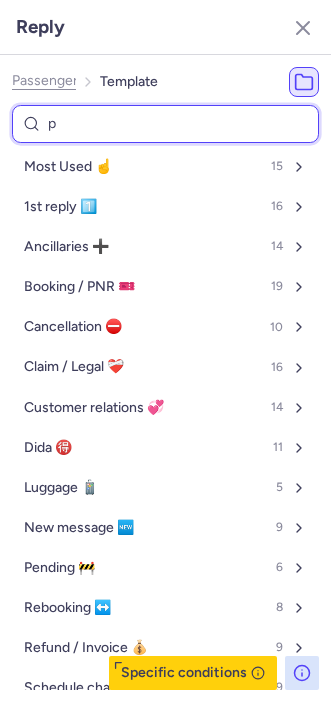 type on "pa" 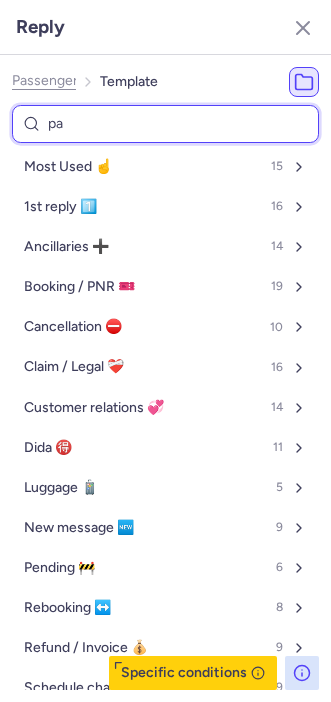 select on "en" 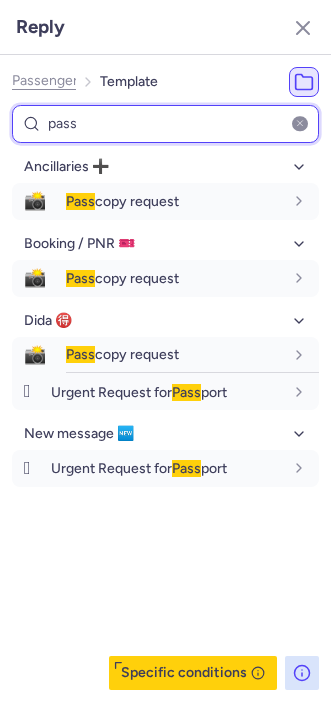 type on "pass" 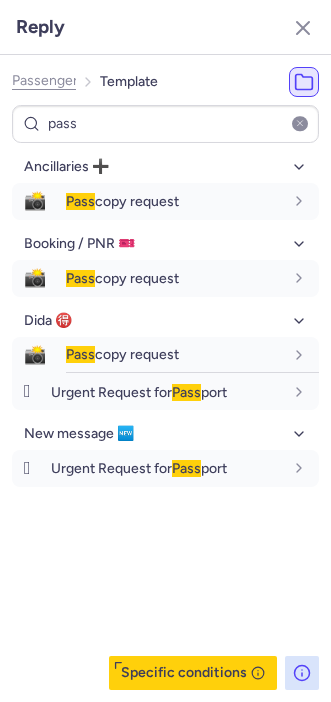 click on "Ancillaries ➕ 📸 Pass  copy request fr en de nl pt es it ru en Booking / PNR 🎫 📸 Pass  copy request fr en de nl pt es it ru en Dida 🉐 📸 Pass  copy request fr en de nl pt es it ru en 🪪 Urgent Request for  Pass port fr en de nl pt es it ru en New message 🆕 🪪 Urgent Request for  Pass port fr en de nl pt es it ru en" at bounding box center (165, 420) 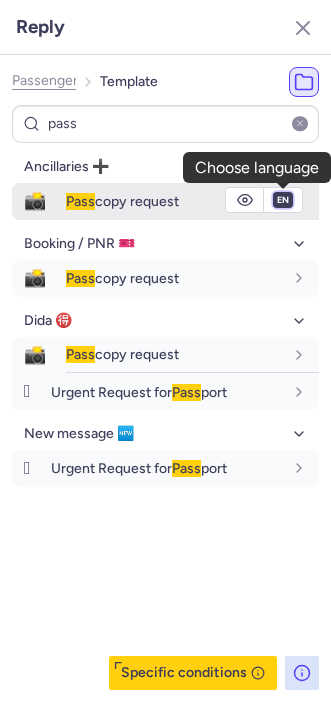 click on "fr en de nl pt es it ru" at bounding box center (283, 200) 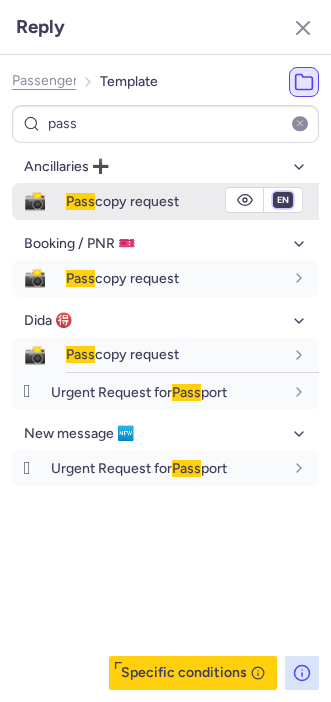select on "de" 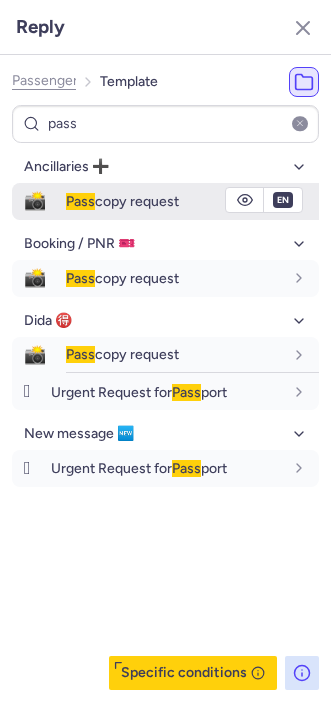 click on "fr en de nl pt es it ru" at bounding box center [283, 200] 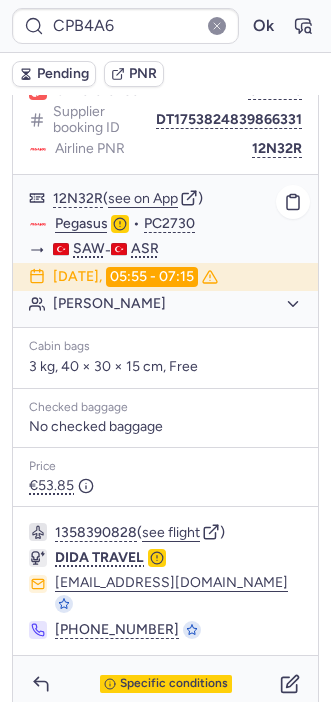 type on "DT1750842207979264" 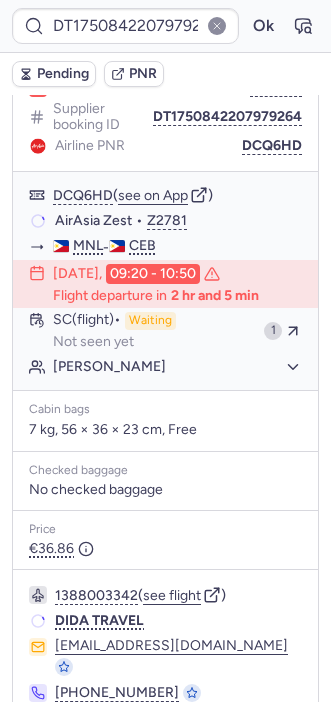 scroll, scrollTop: 274, scrollLeft: 0, axis: vertical 